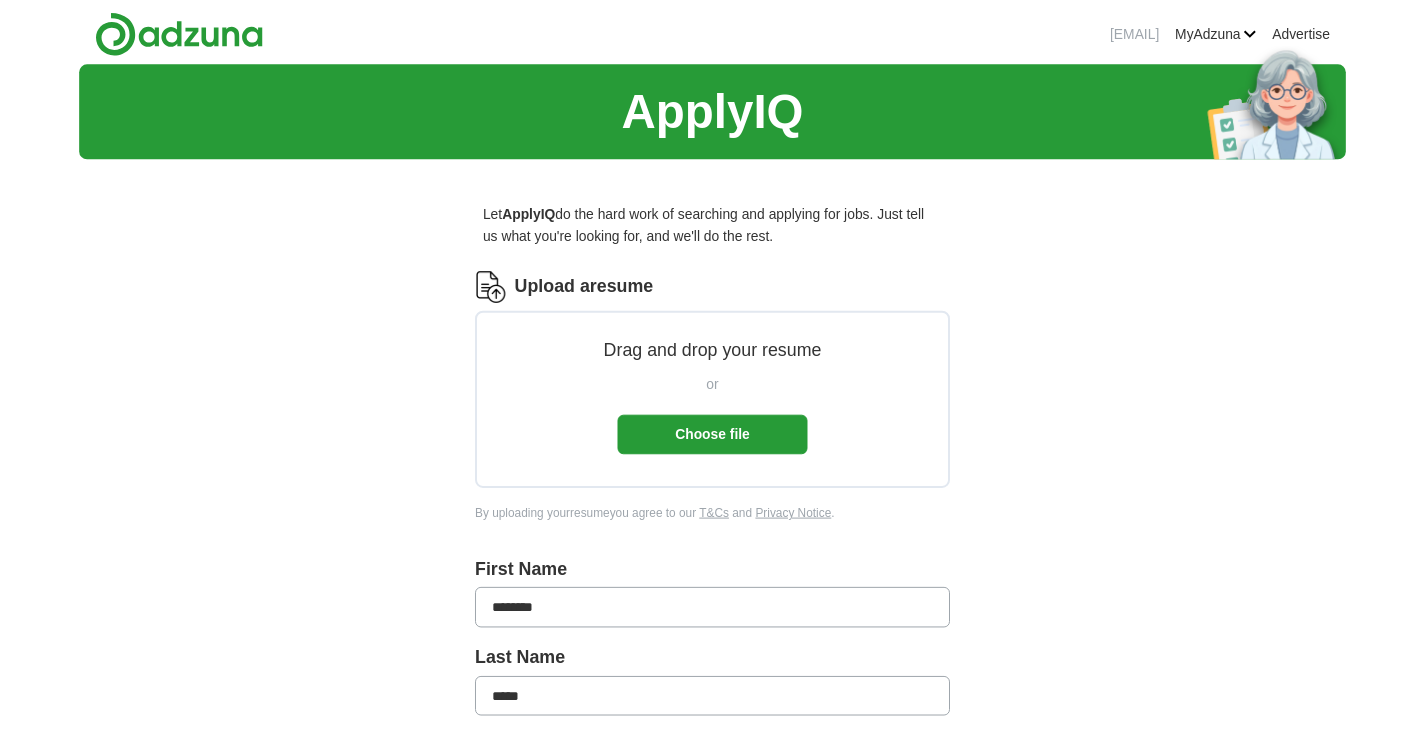 scroll, scrollTop: 0, scrollLeft: 0, axis: both 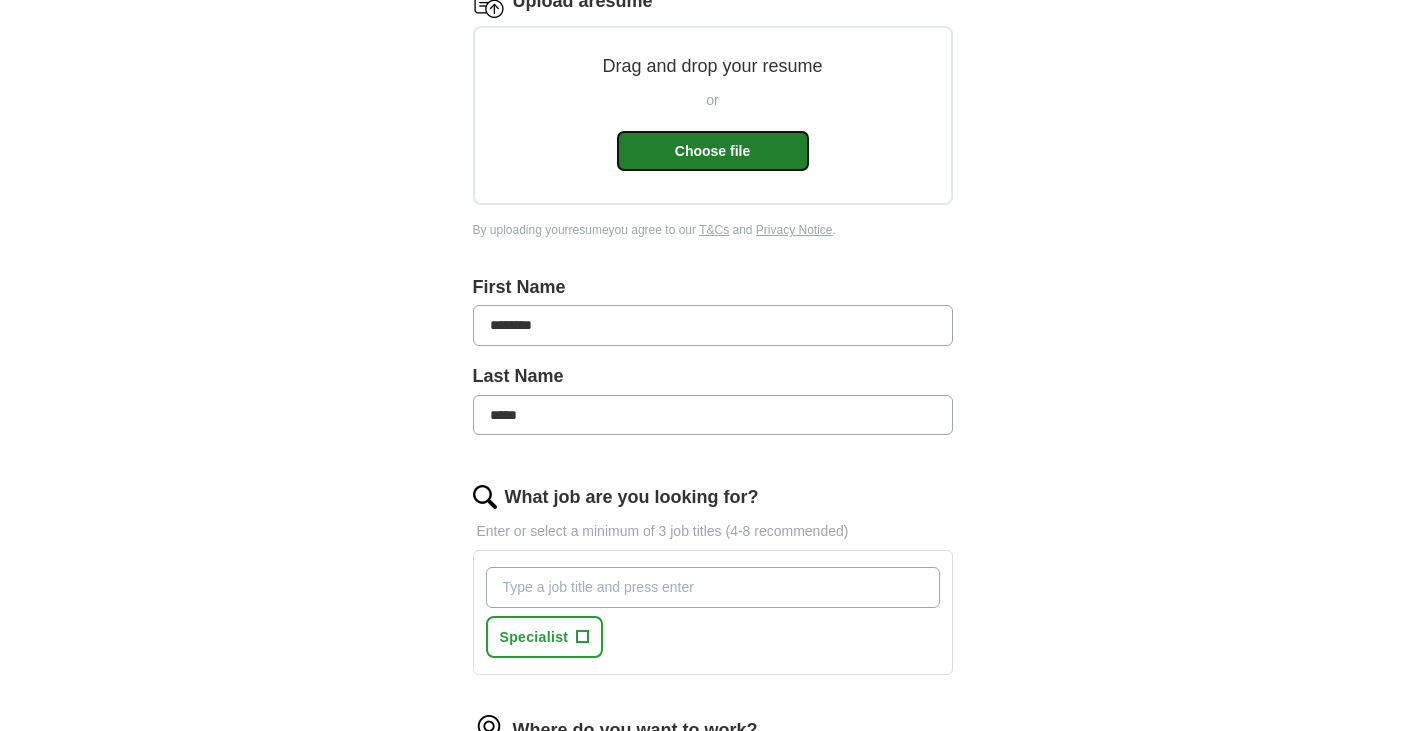click on "Choose file" at bounding box center [713, 151] 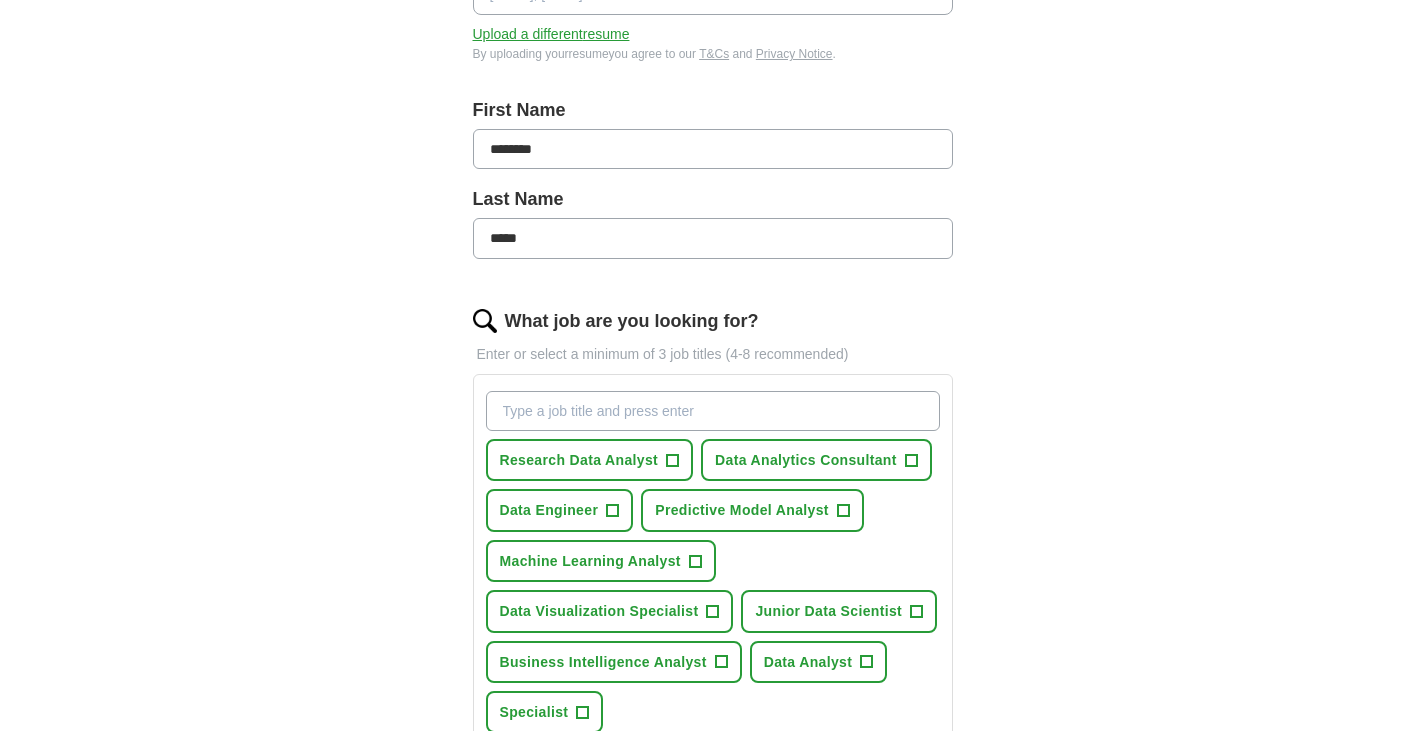 scroll, scrollTop: 400, scrollLeft: 0, axis: vertical 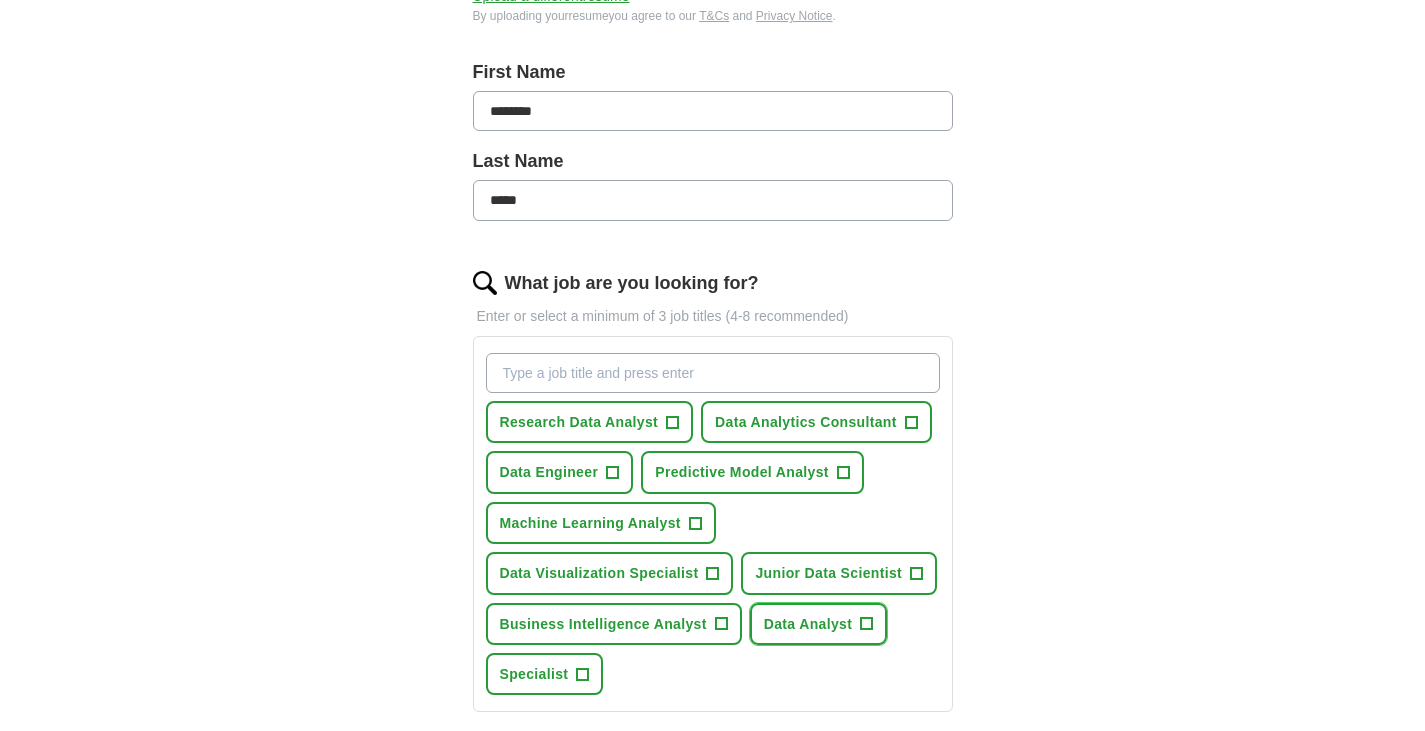 click on "+" at bounding box center [867, 624] 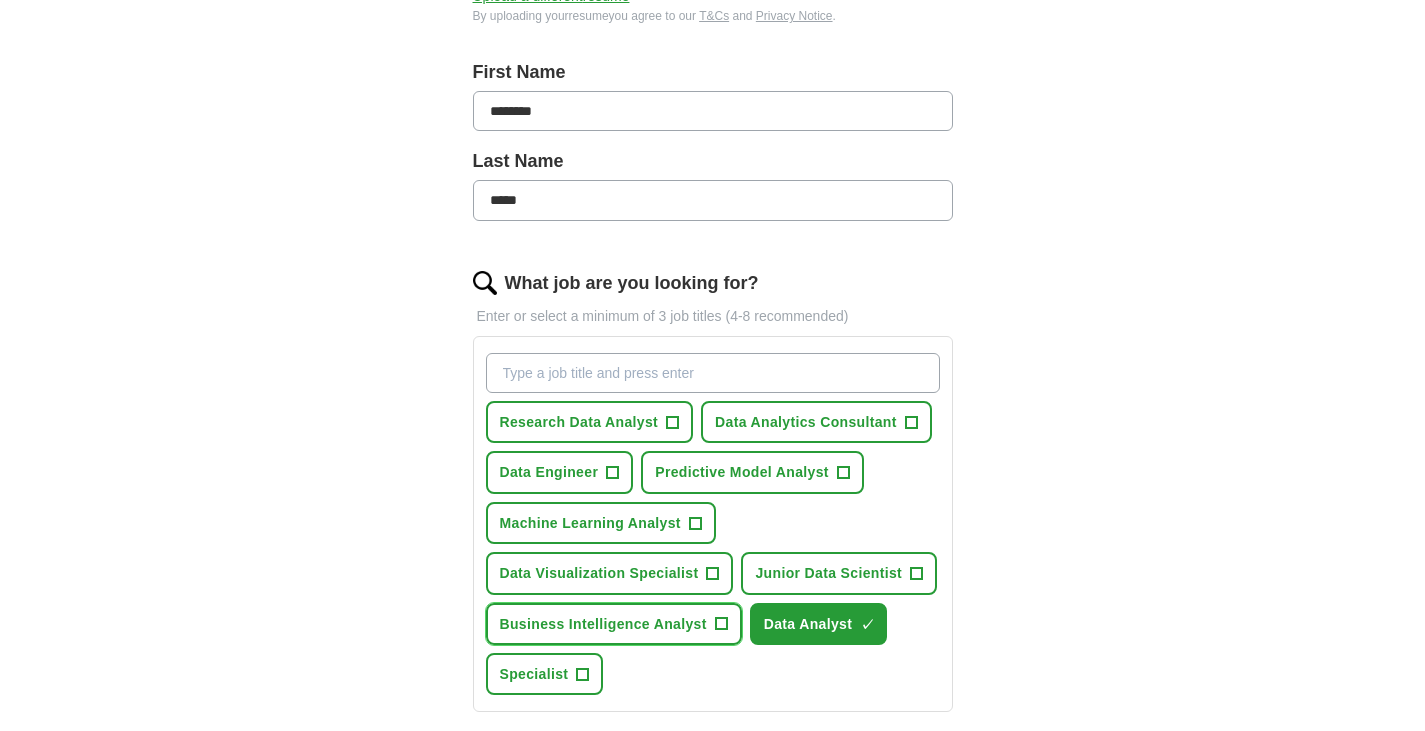 click on "Business Intelligence Analyst" at bounding box center (603, 624) 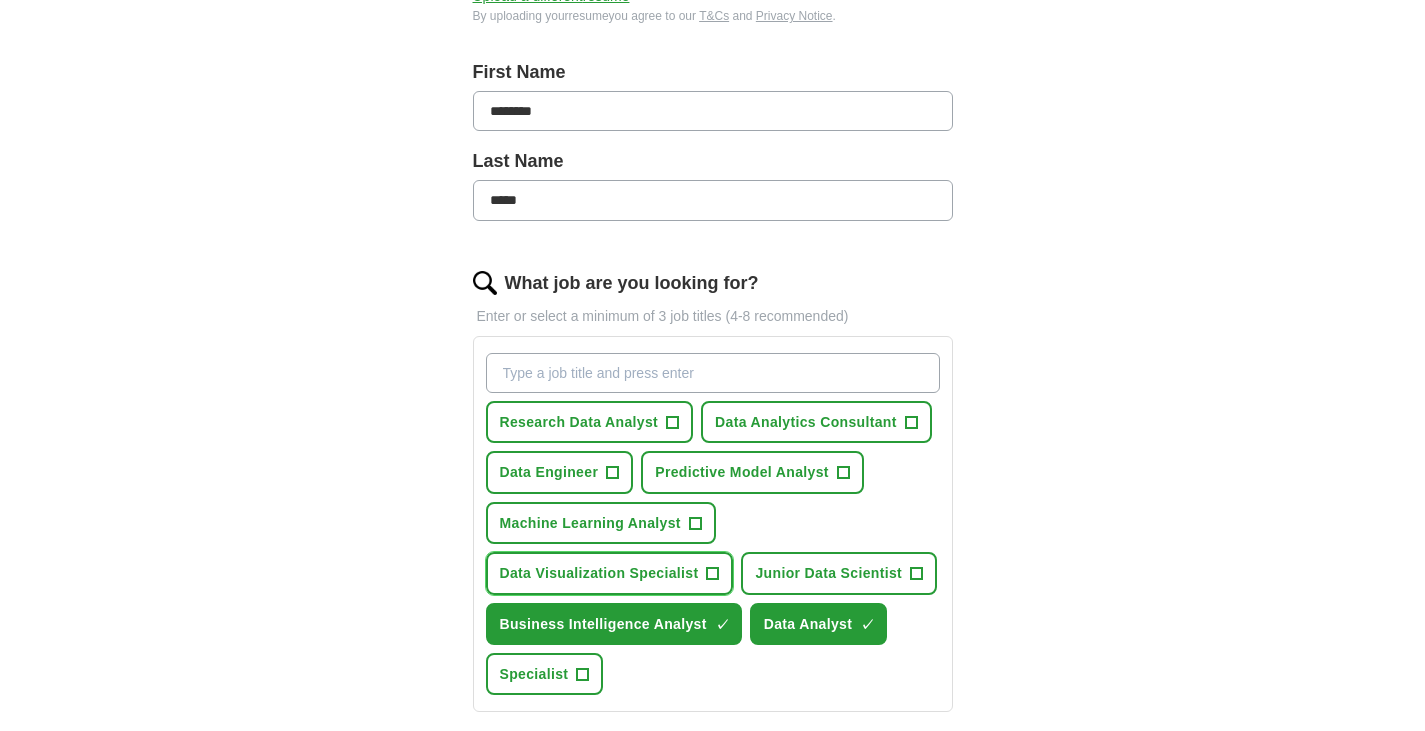 click on "Data Visualization Specialist +" at bounding box center (610, 573) 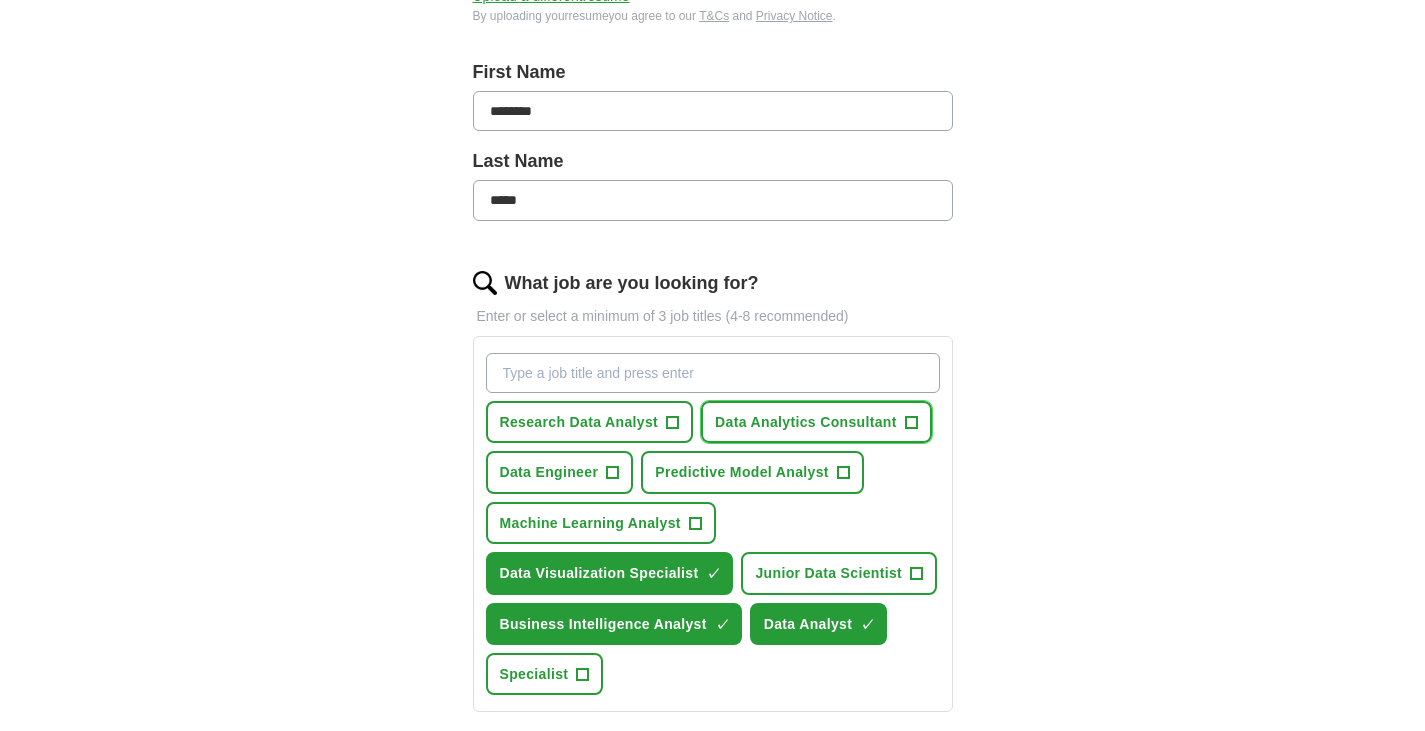 click on "Data Analytics Consultant" at bounding box center (806, 422) 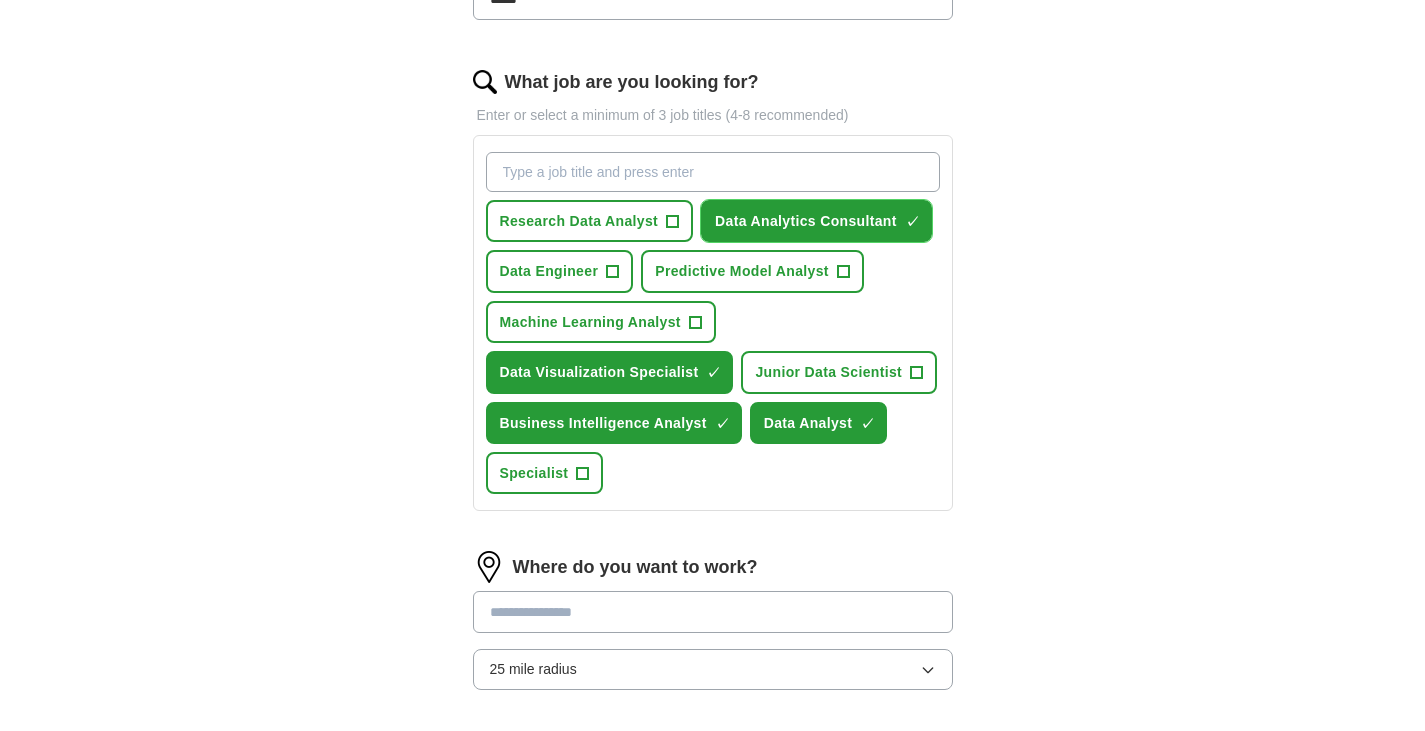 scroll, scrollTop: 600, scrollLeft: 0, axis: vertical 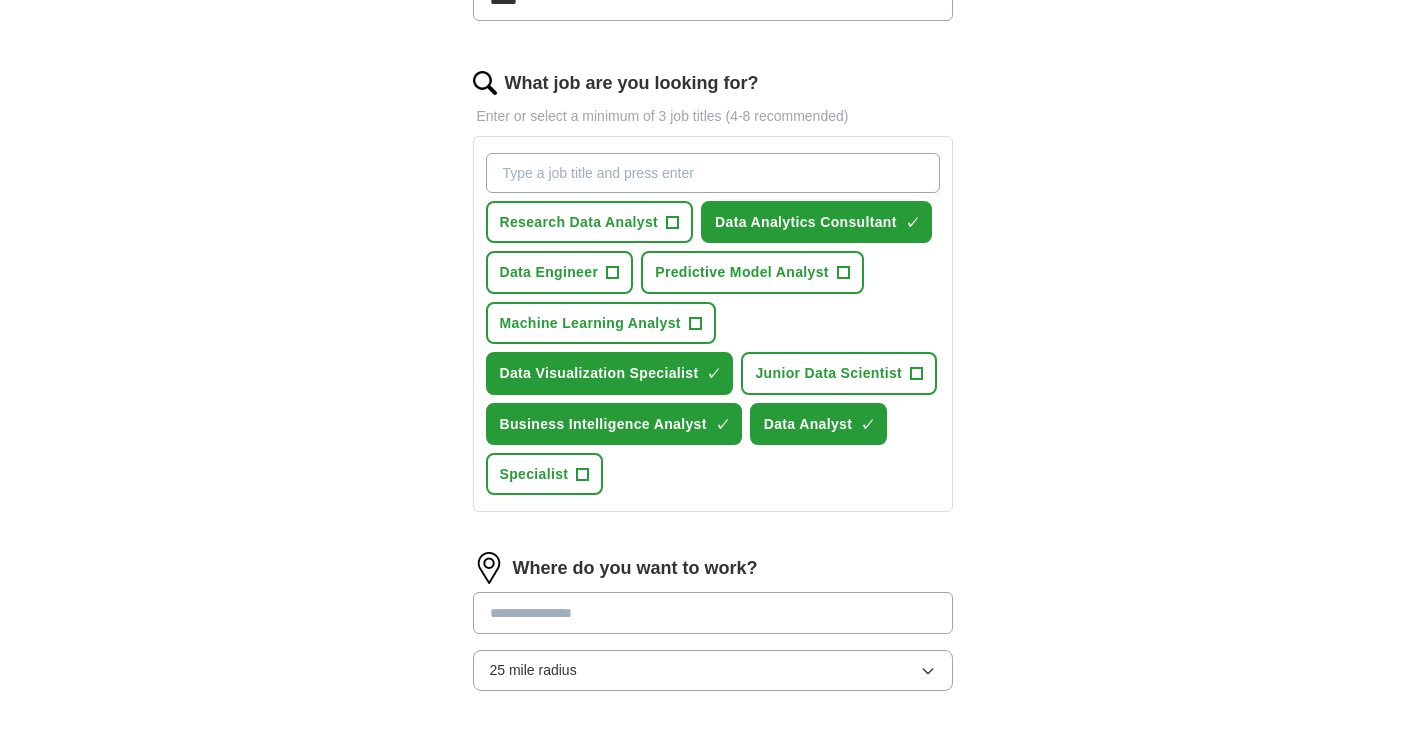 click on "What job are you looking for?" at bounding box center (713, 173) 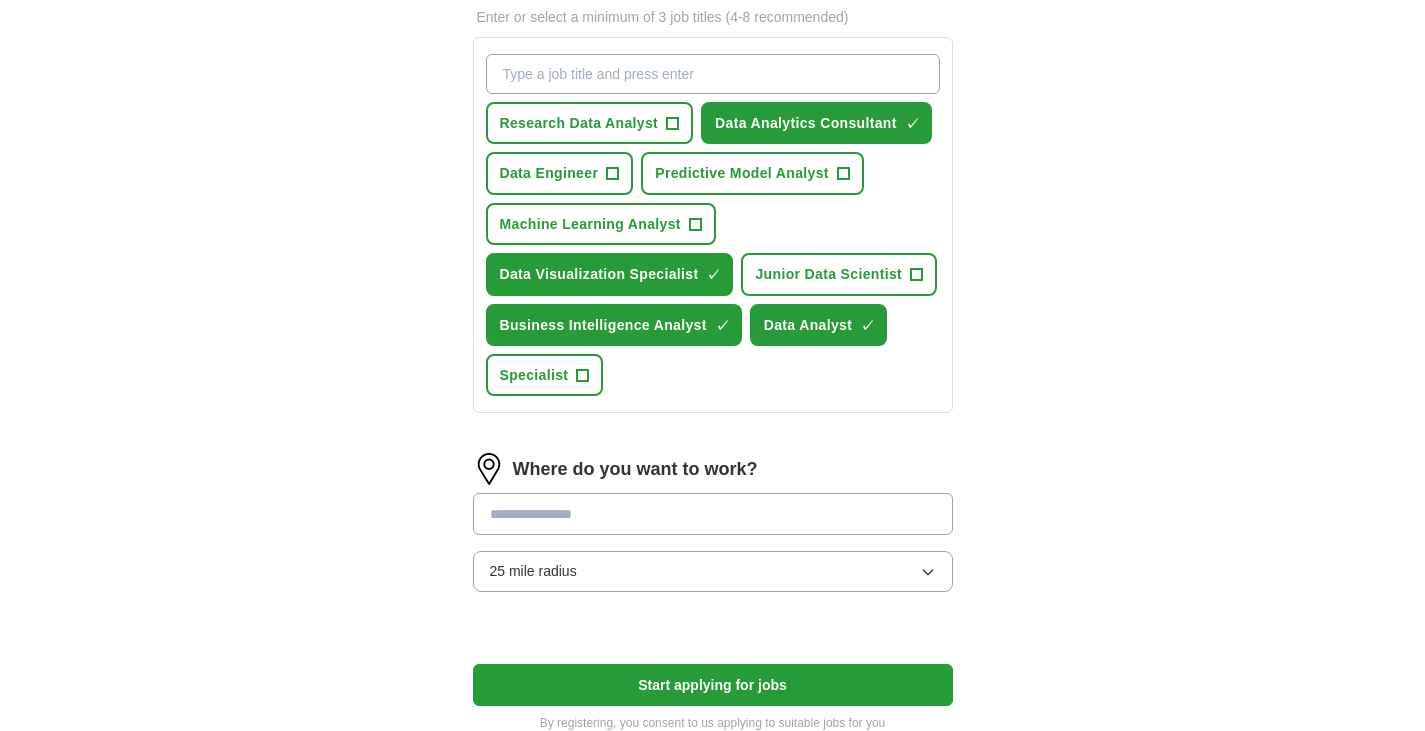 scroll, scrollTop: 800, scrollLeft: 0, axis: vertical 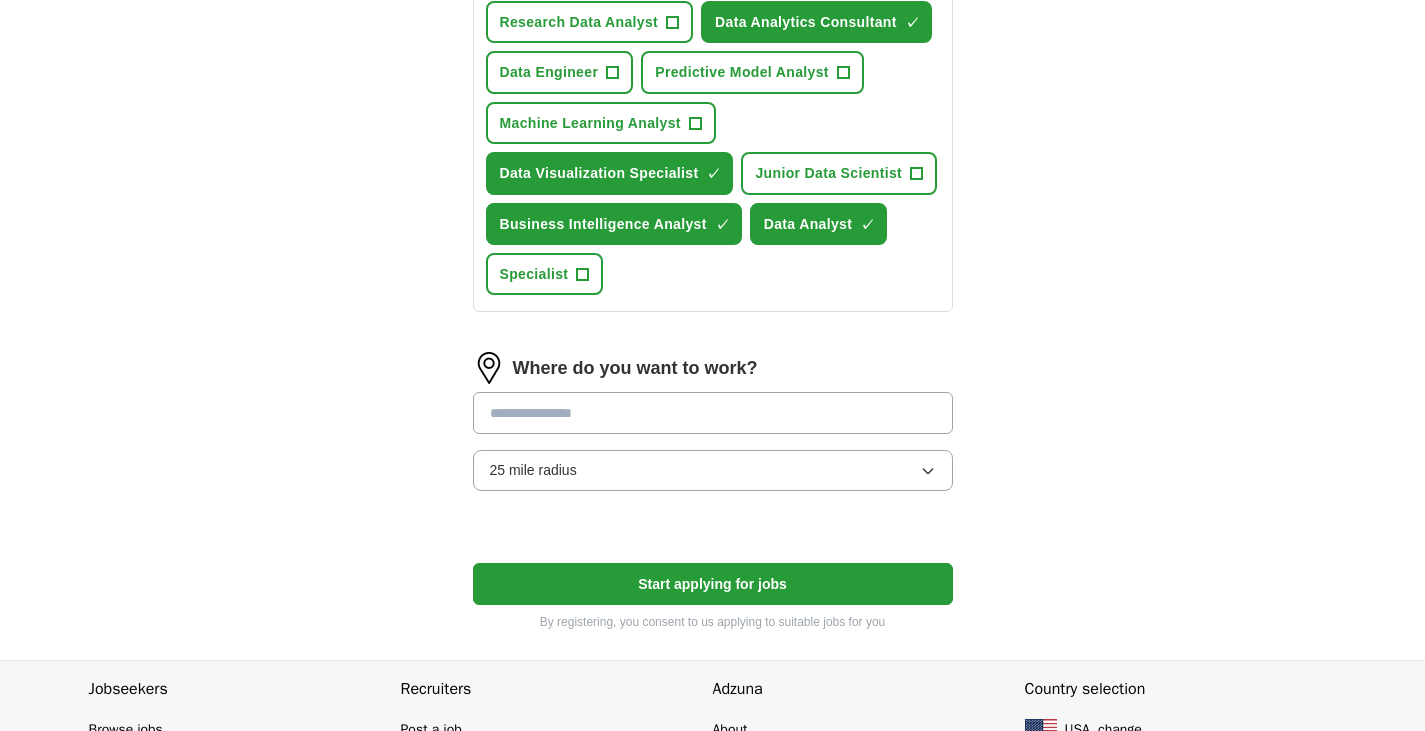 click at bounding box center (713, 413) 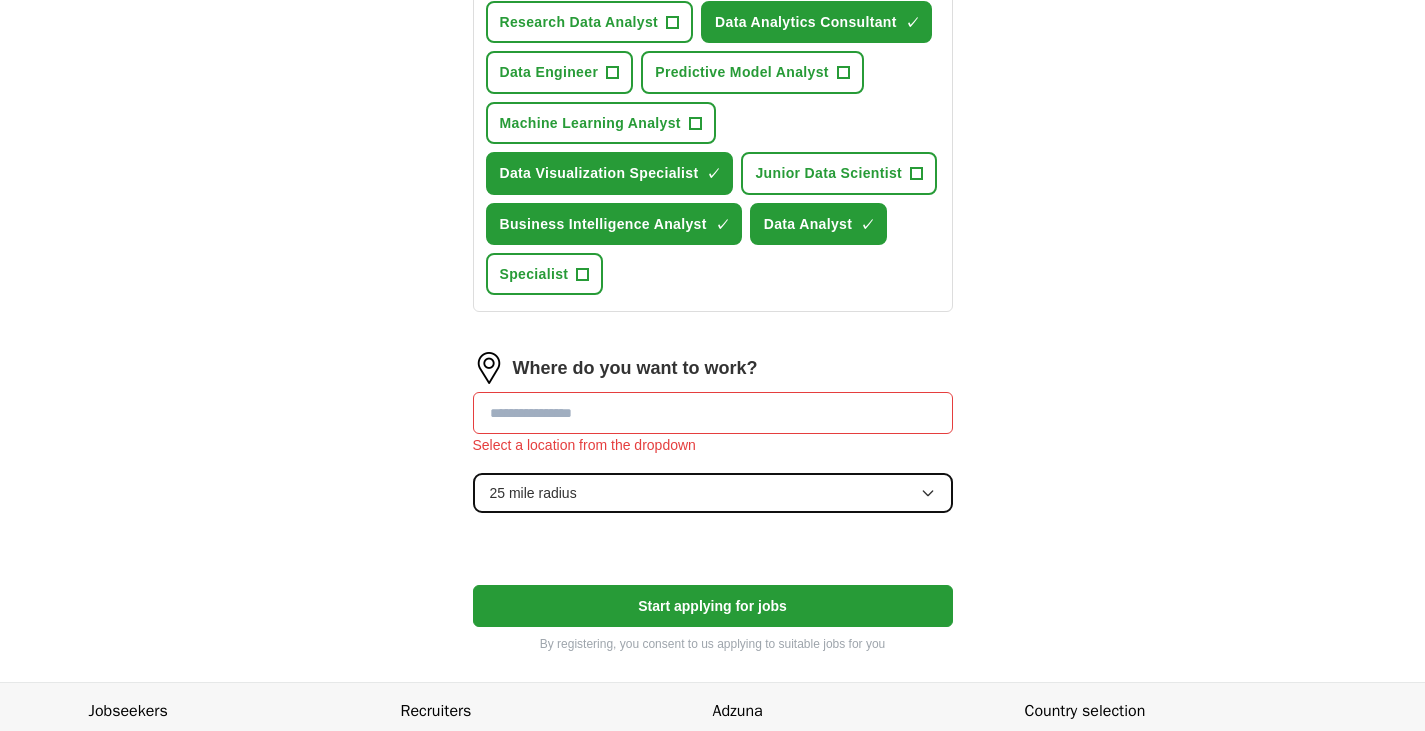 click on "25 mile radius" at bounding box center [713, 493] 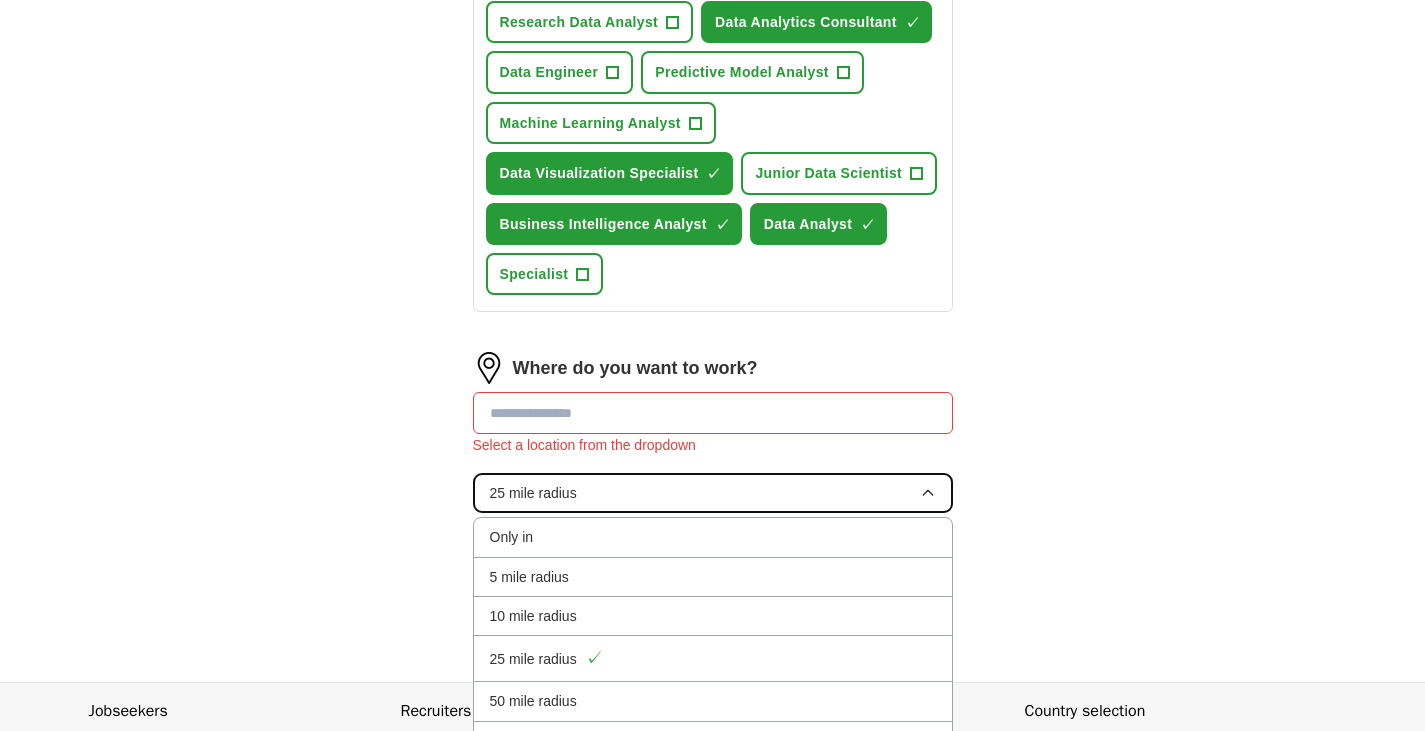 click on "25 mile radius" at bounding box center (713, 493) 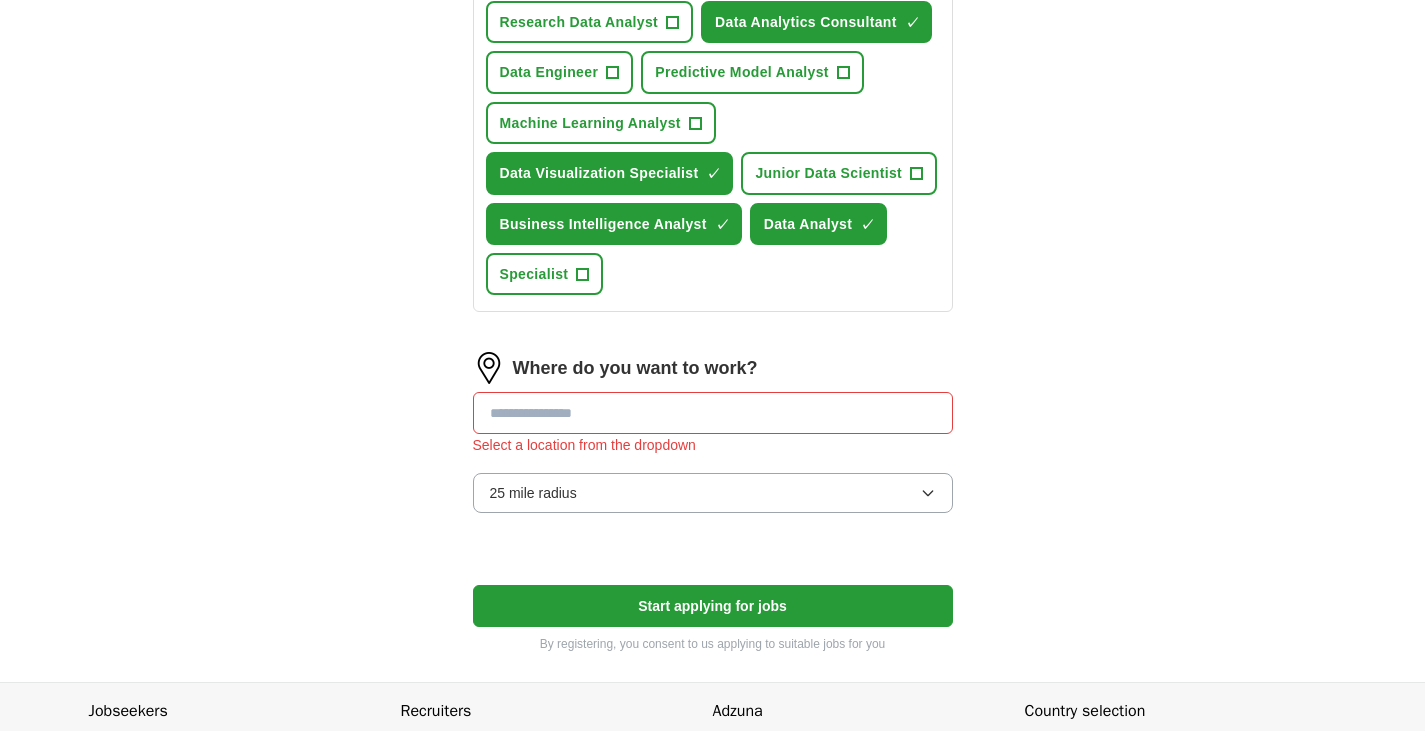 click at bounding box center (713, 413) 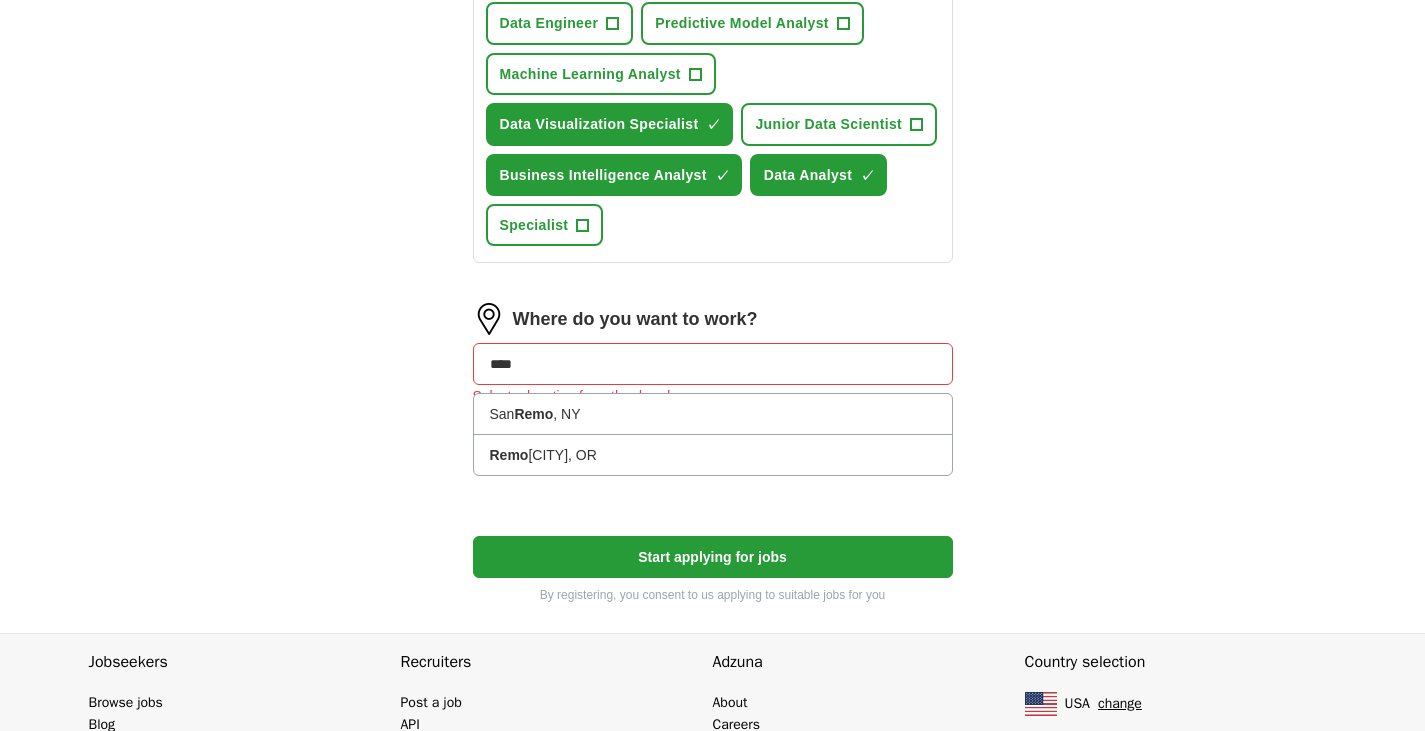 scroll, scrollTop: 856, scrollLeft: 0, axis: vertical 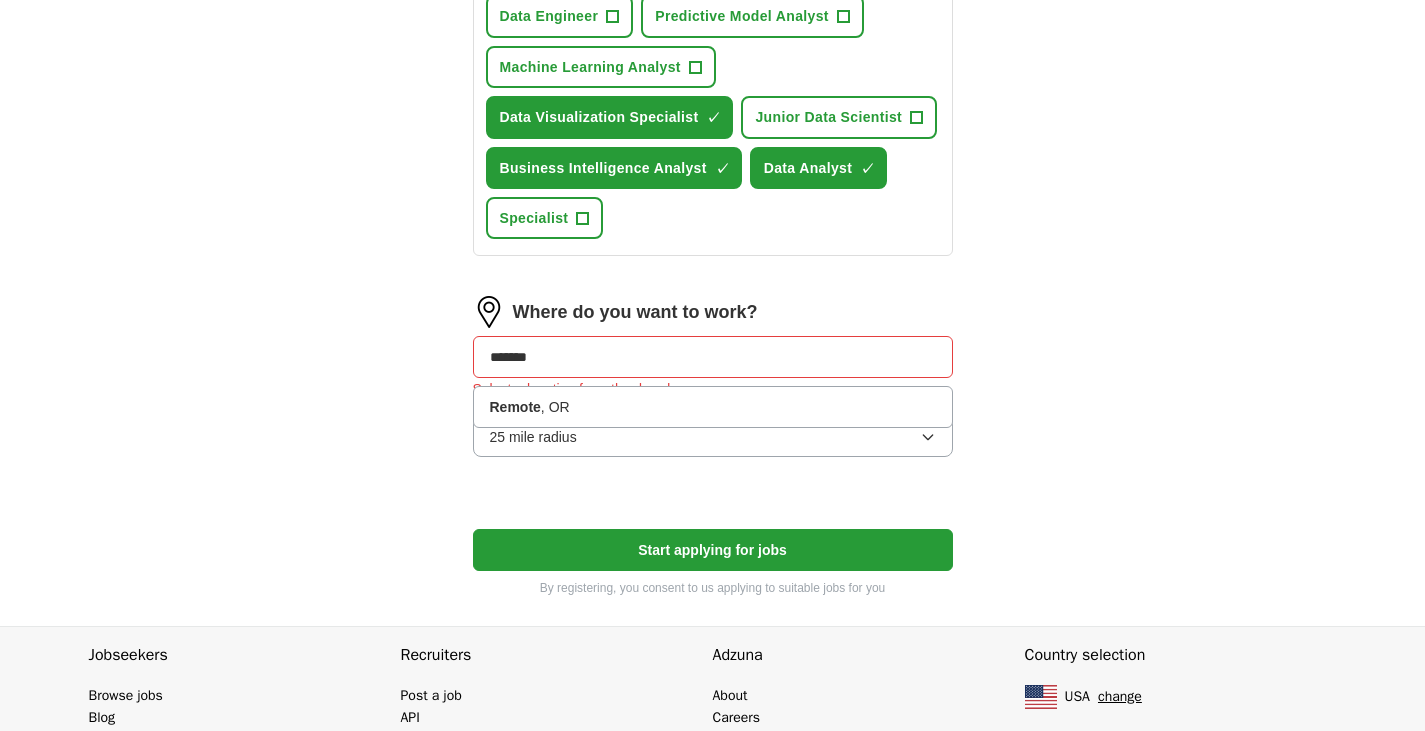 click on "Start applying for jobs" at bounding box center (713, 550) 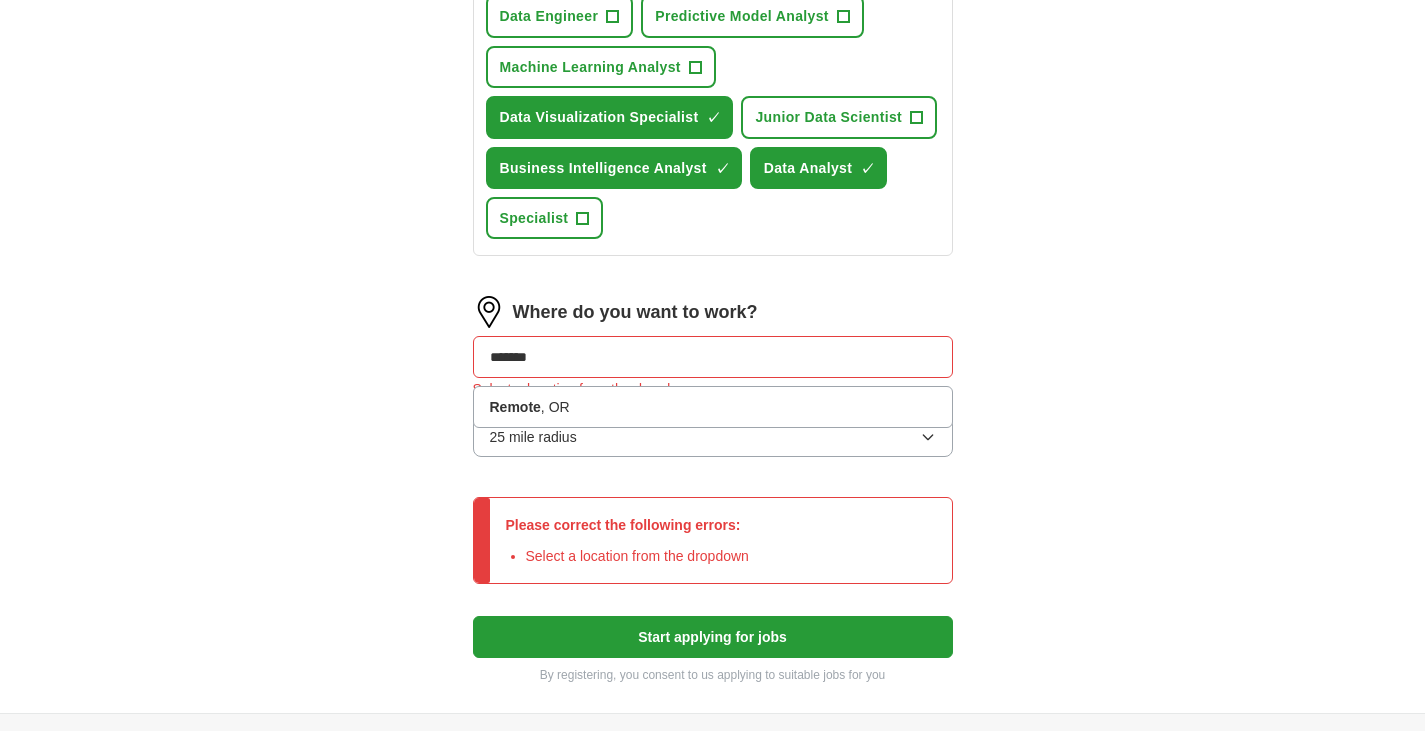 click on "******" at bounding box center [713, 357] 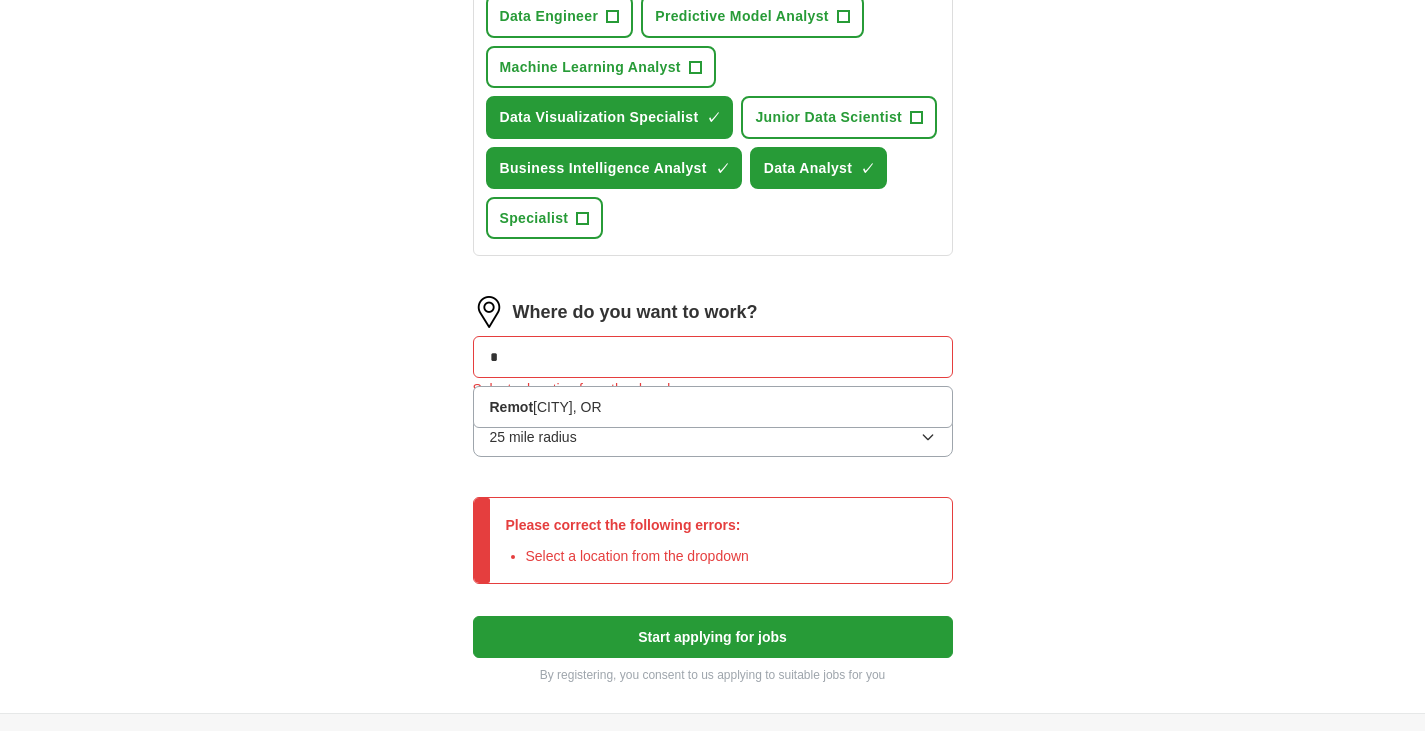 type on "*" 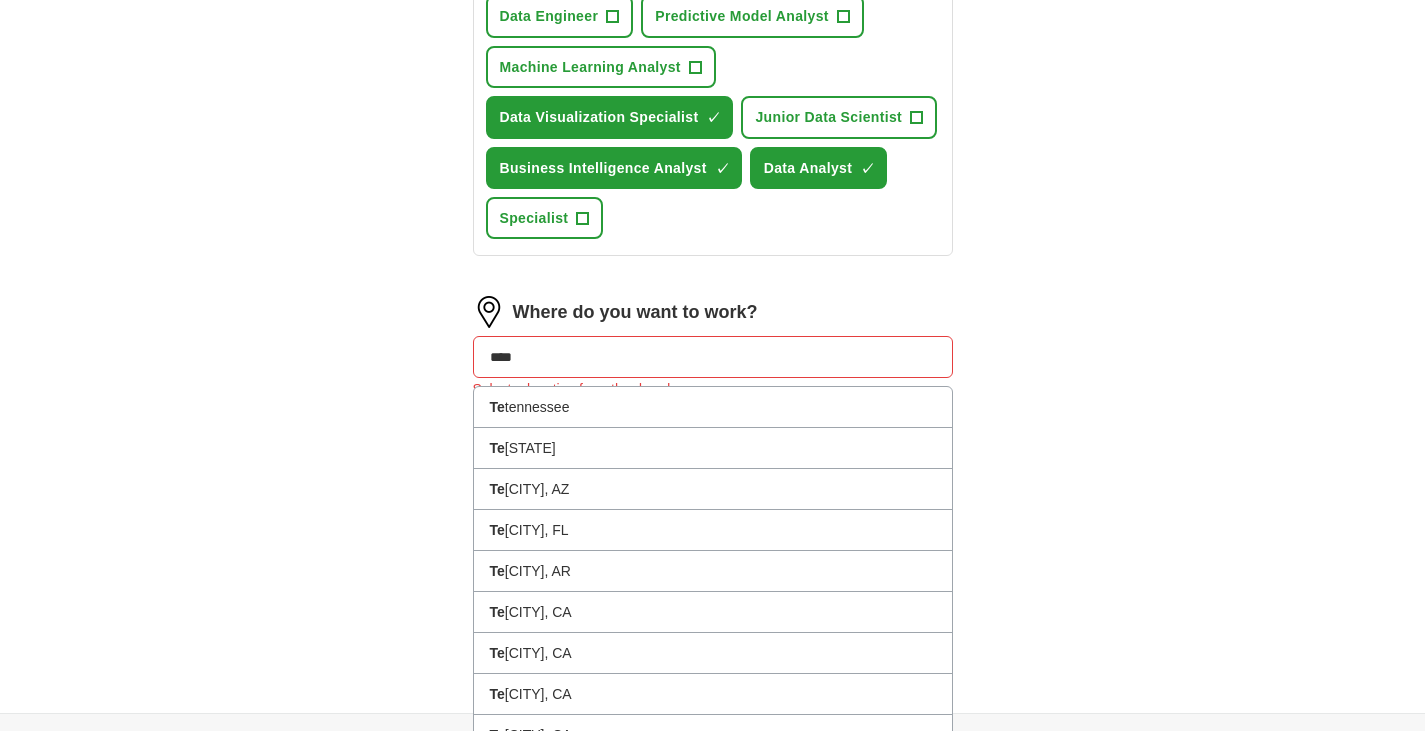 type on "*****" 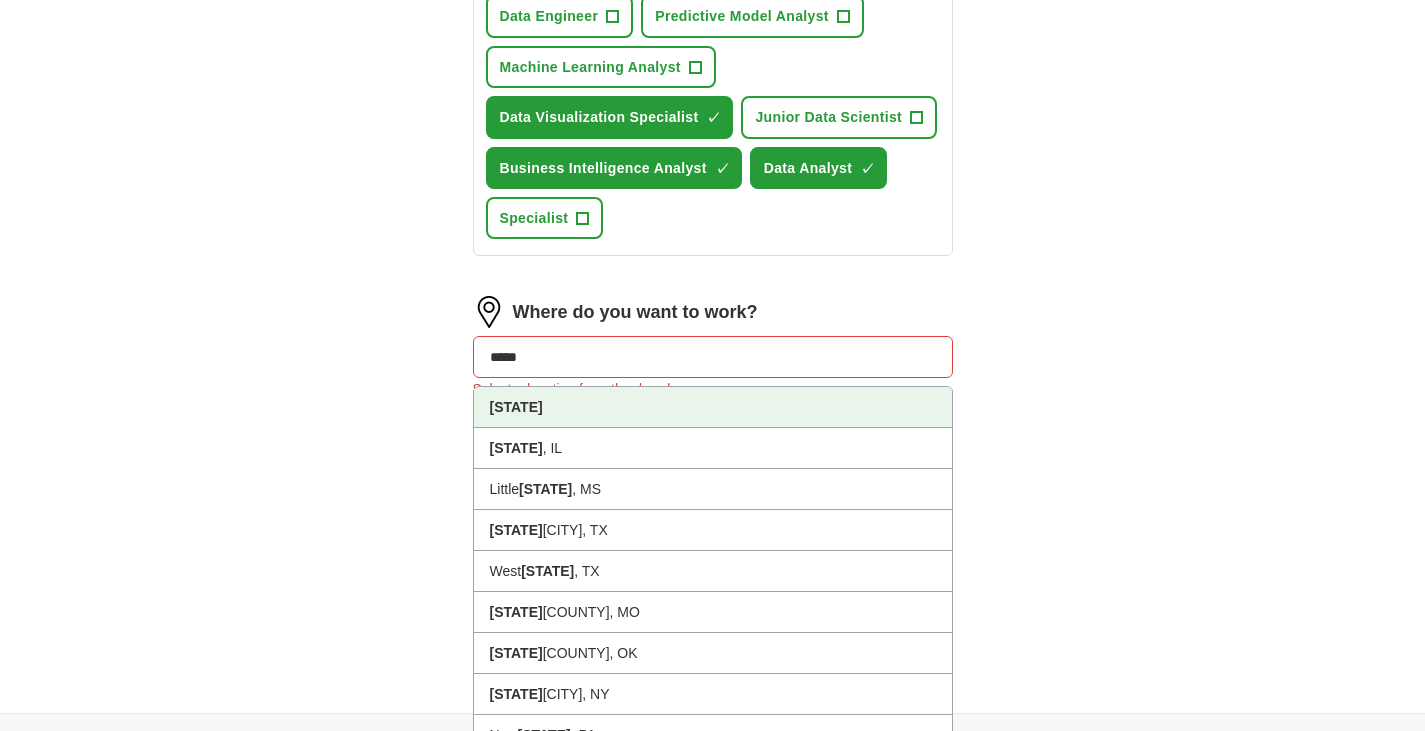 click on "[STATE]" at bounding box center [713, 407] 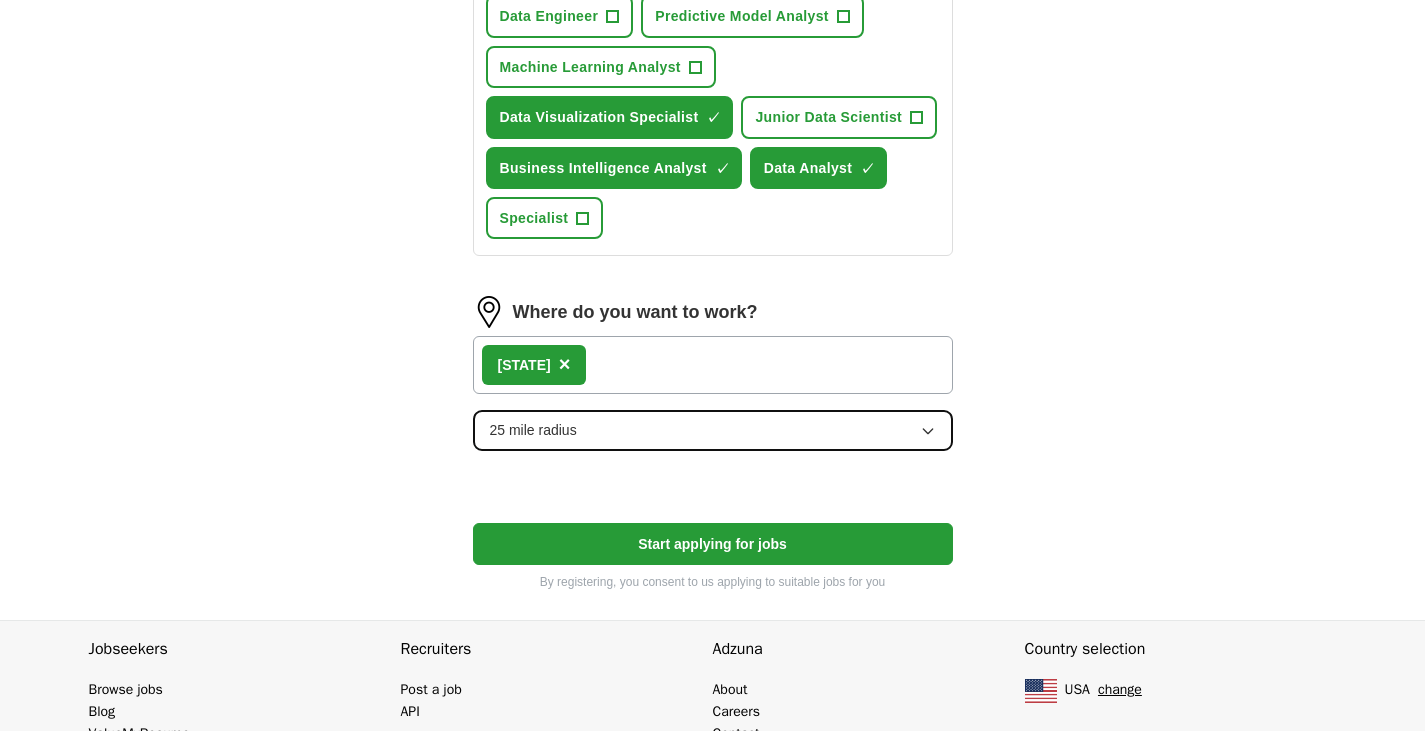 click on "25 mile radius" at bounding box center (713, 430) 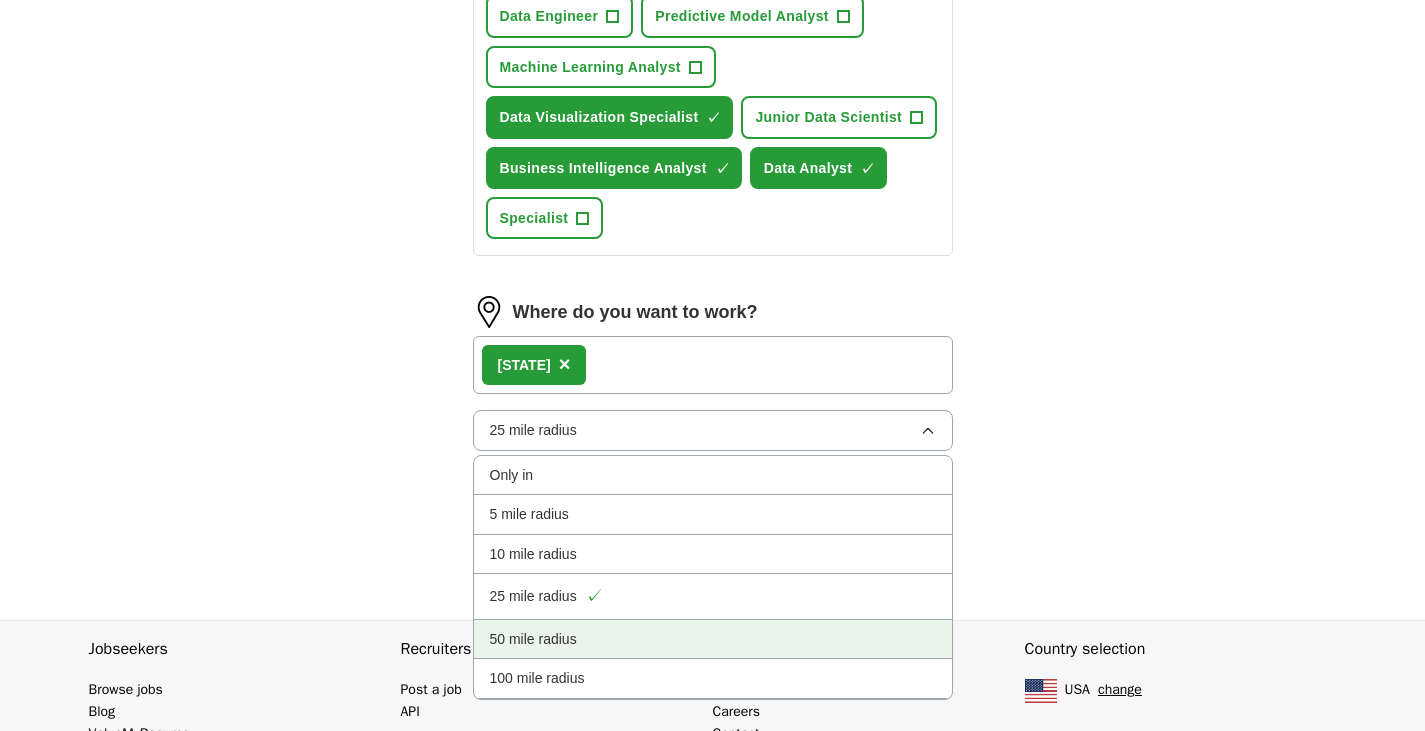 click on "50 mile radius" at bounding box center [713, 639] 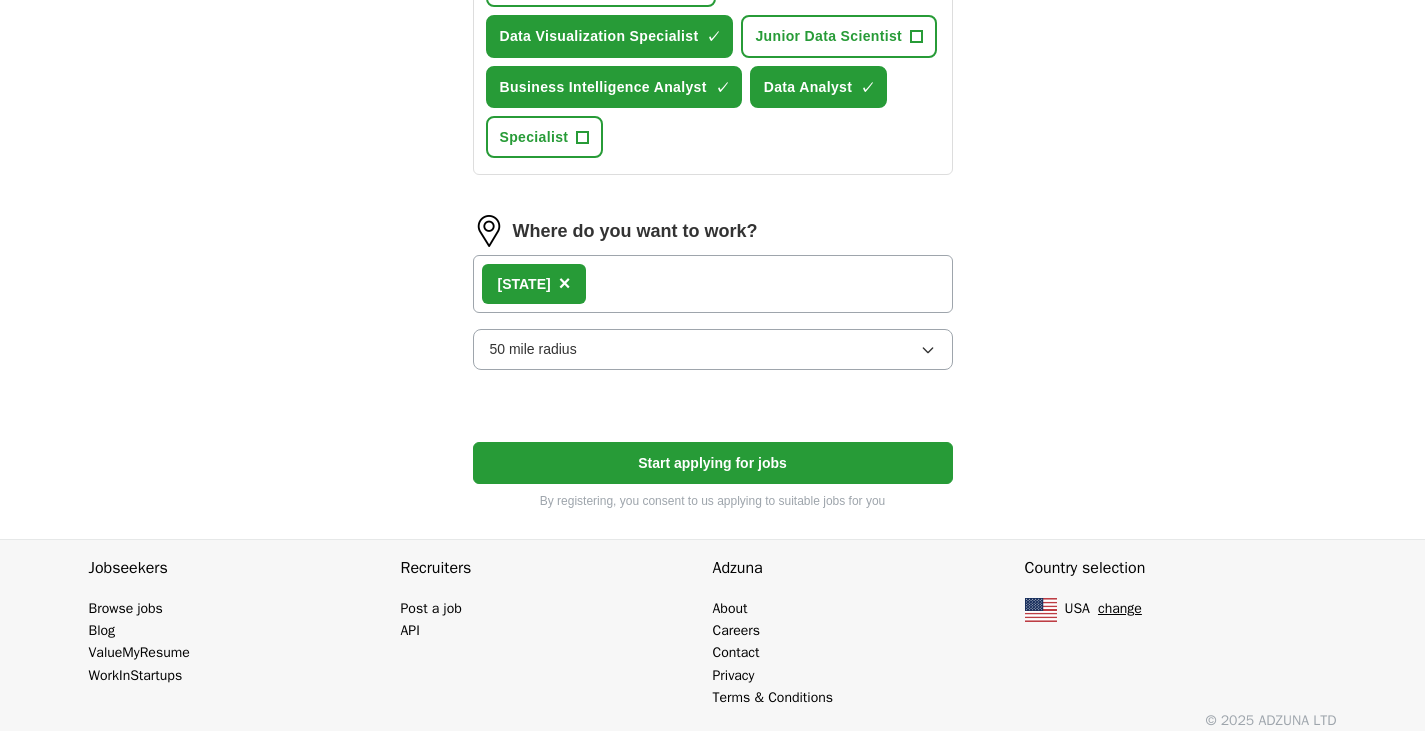 scroll, scrollTop: 954, scrollLeft: 0, axis: vertical 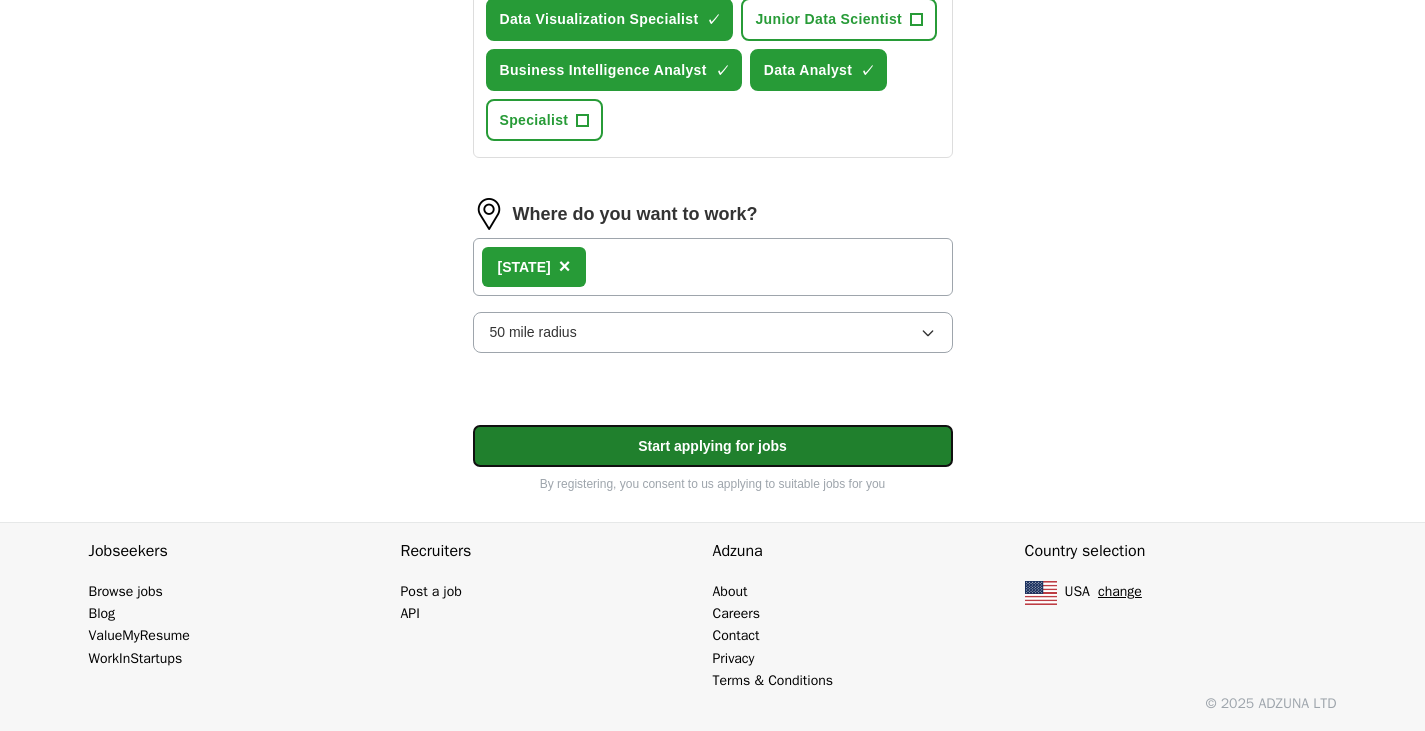 click on "Start applying for jobs" at bounding box center [713, 446] 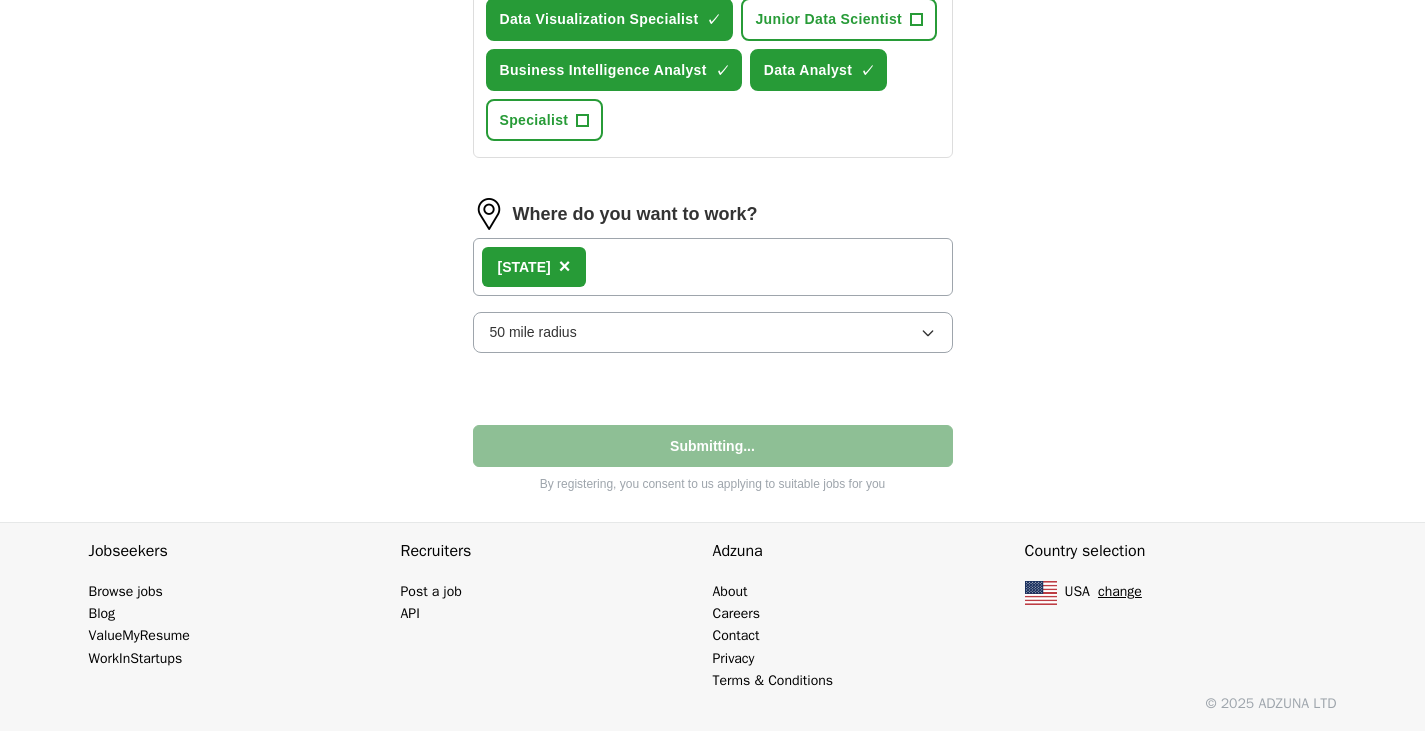 select on "**" 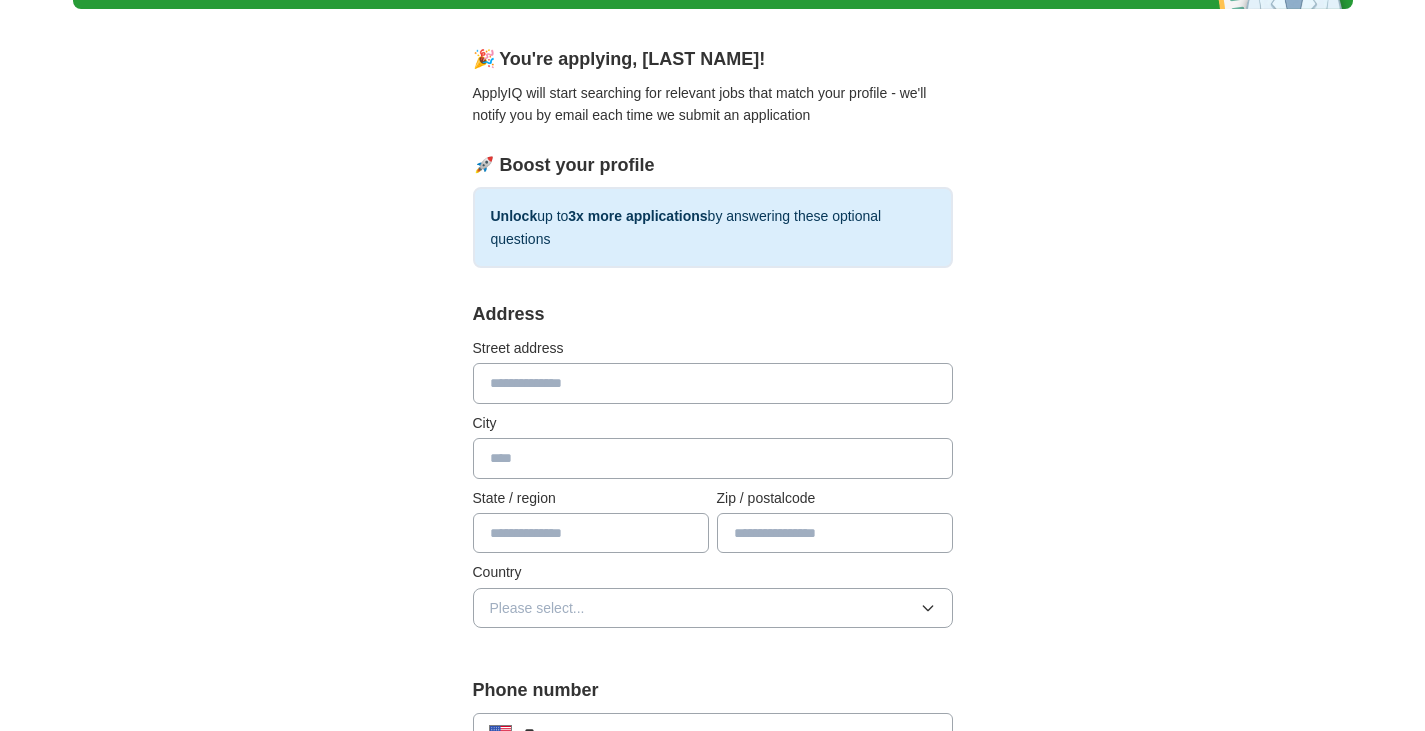 scroll, scrollTop: 149, scrollLeft: 0, axis: vertical 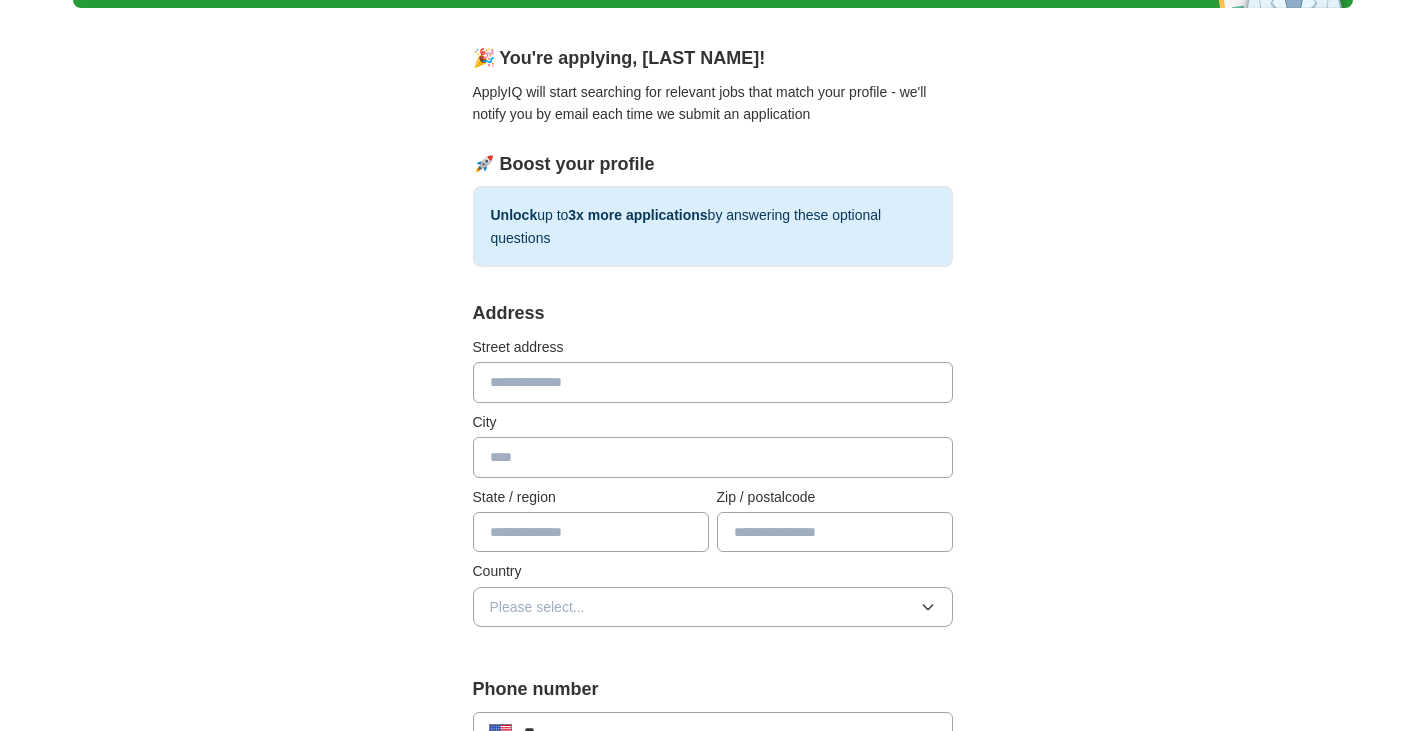 click at bounding box center [713, 382] 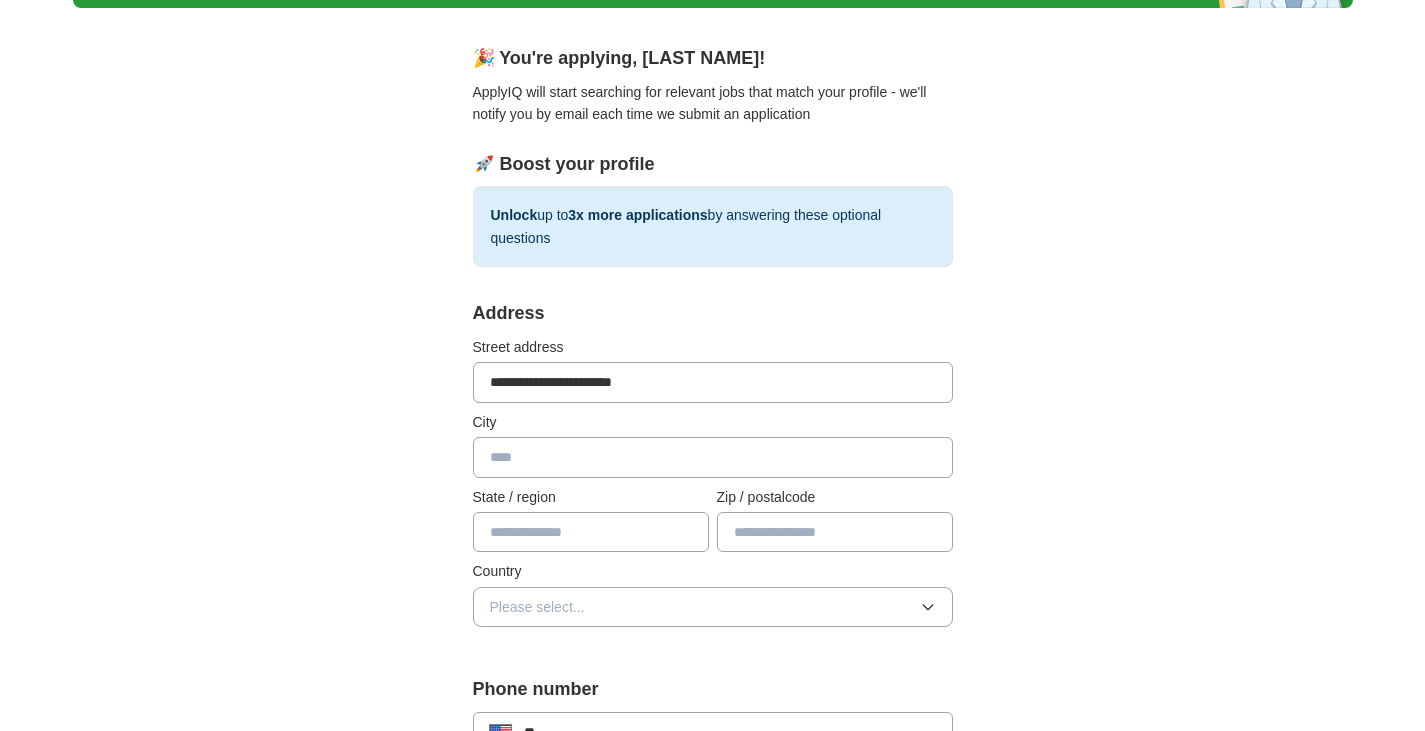 type on "******" 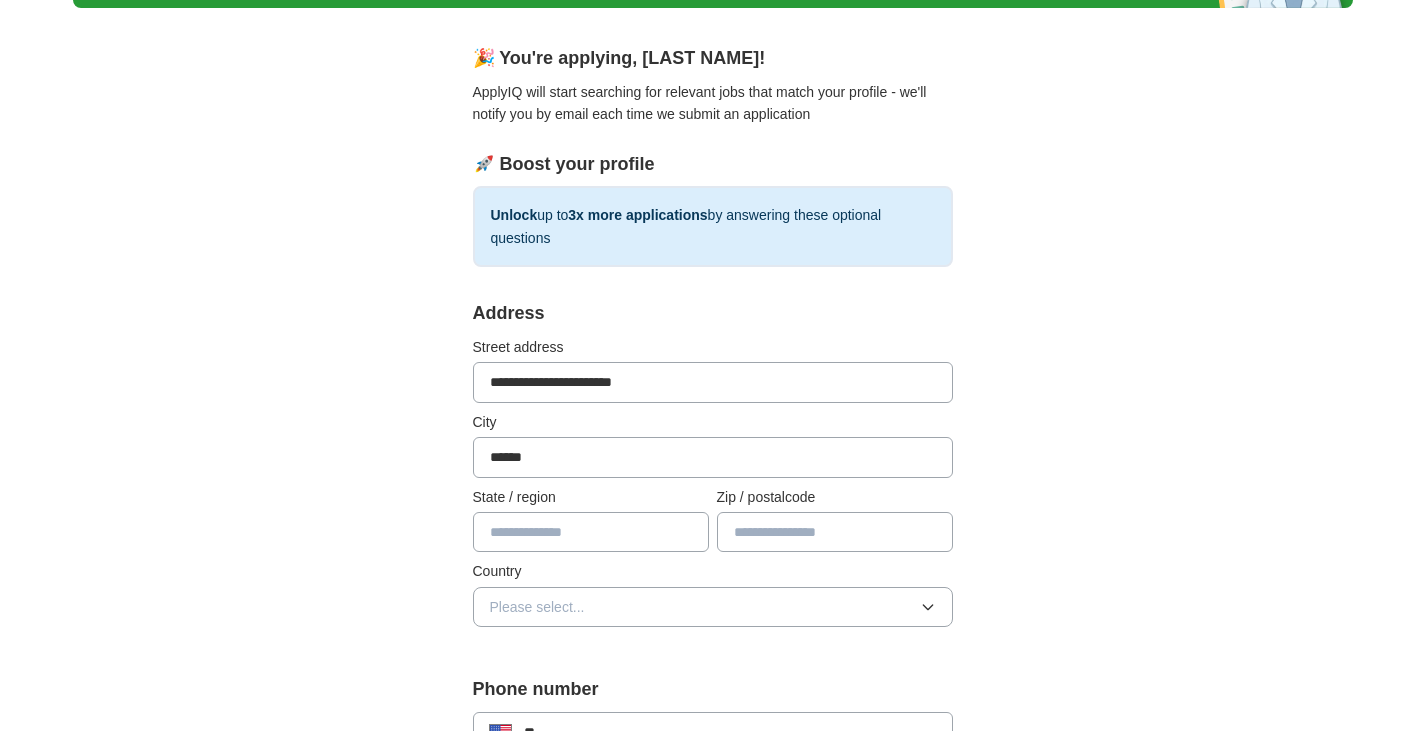 type on "*****" 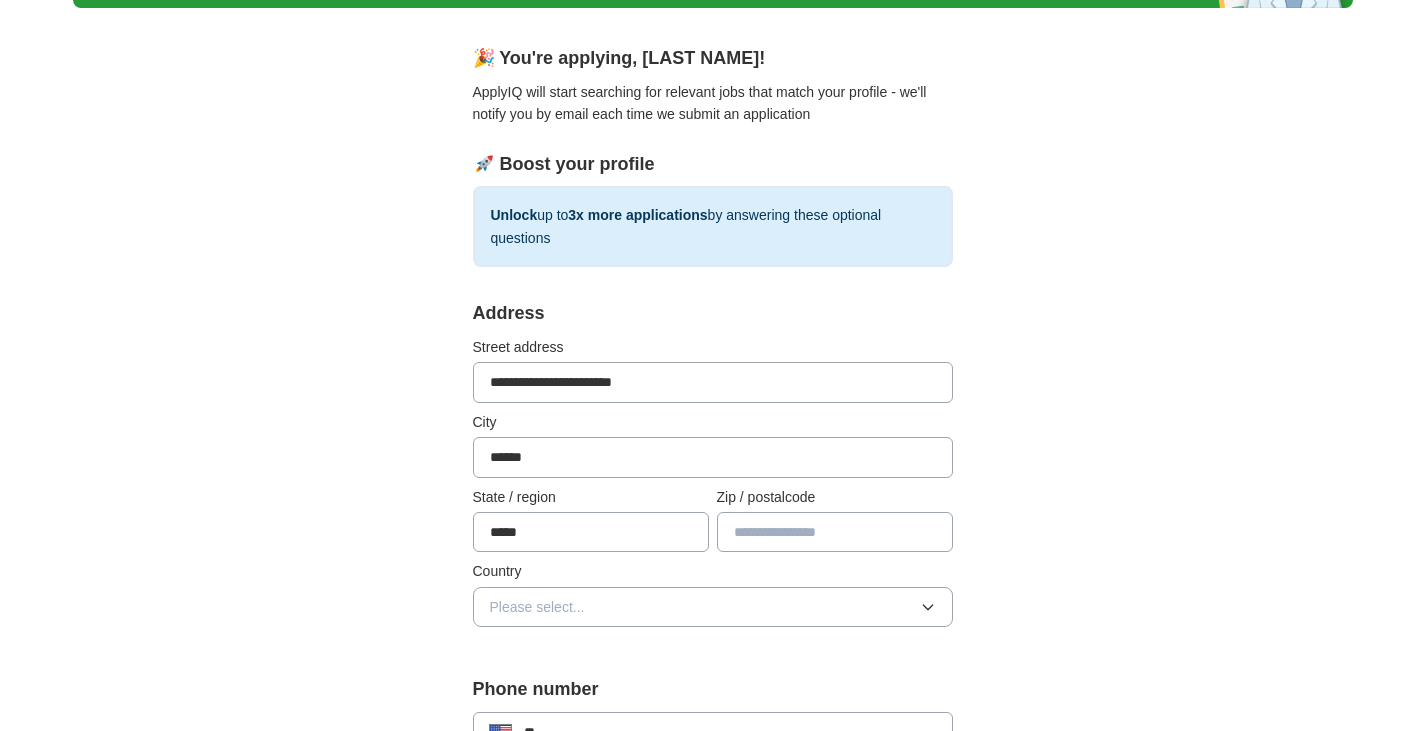type on "**********" 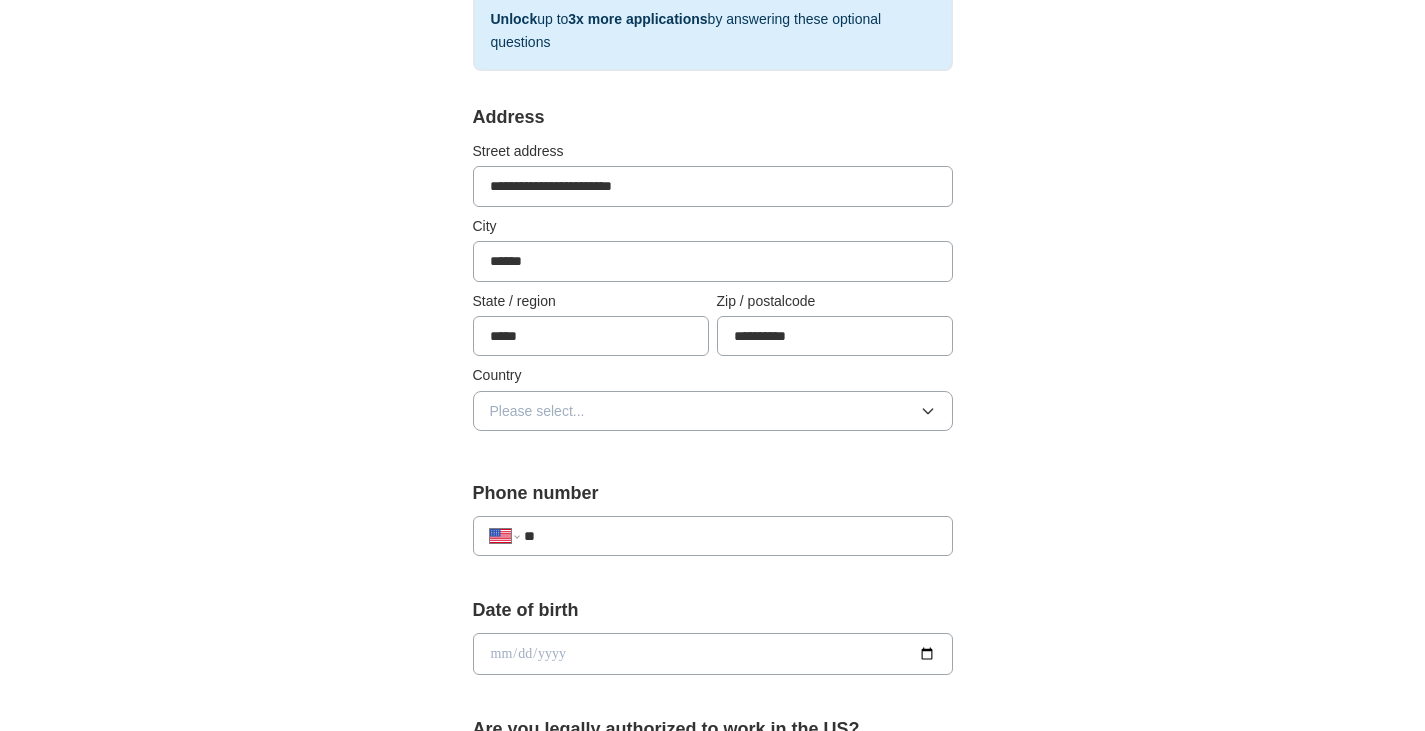 scroll, scrollTop: 357, scrollLeft: 0, axis: vertical 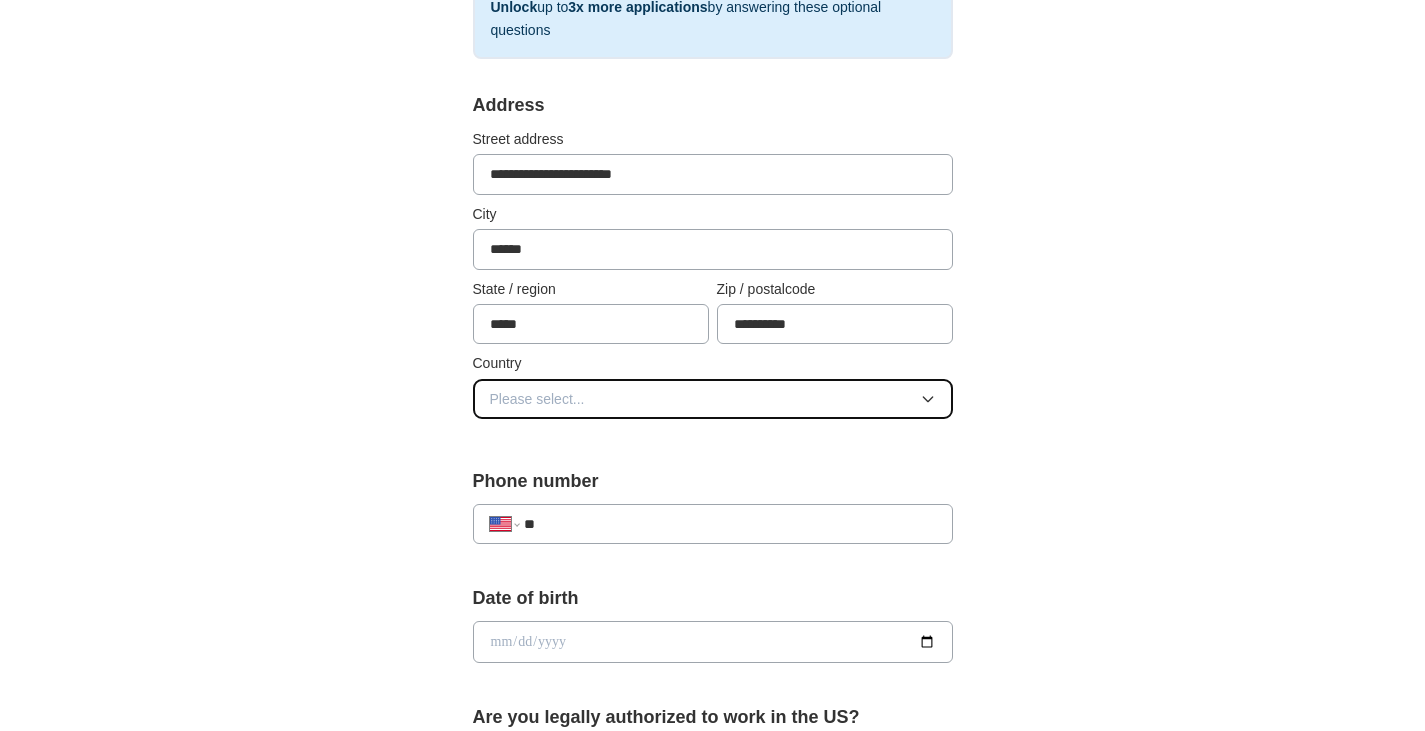 click on "Please select..." at bounding box center [713, 399] 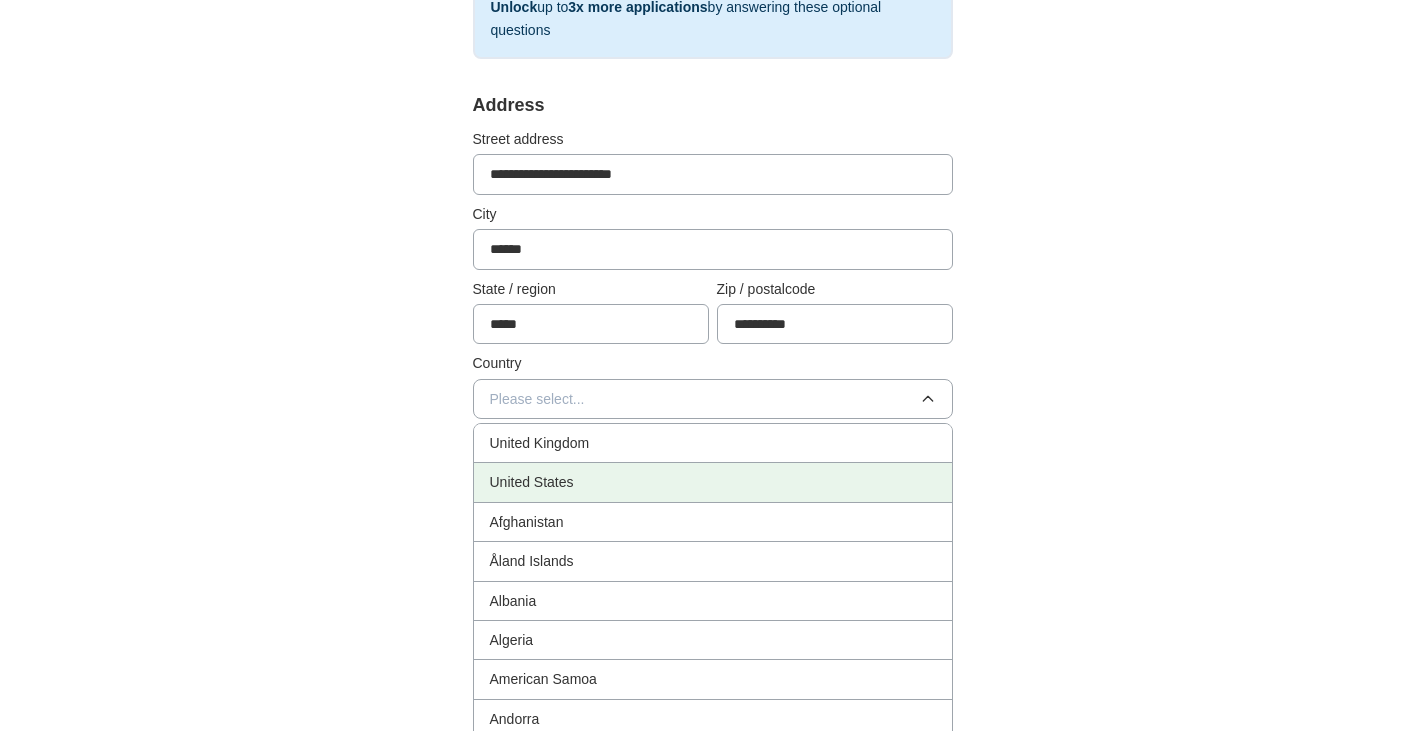 click on "United States" at bounding box center (713, 482) 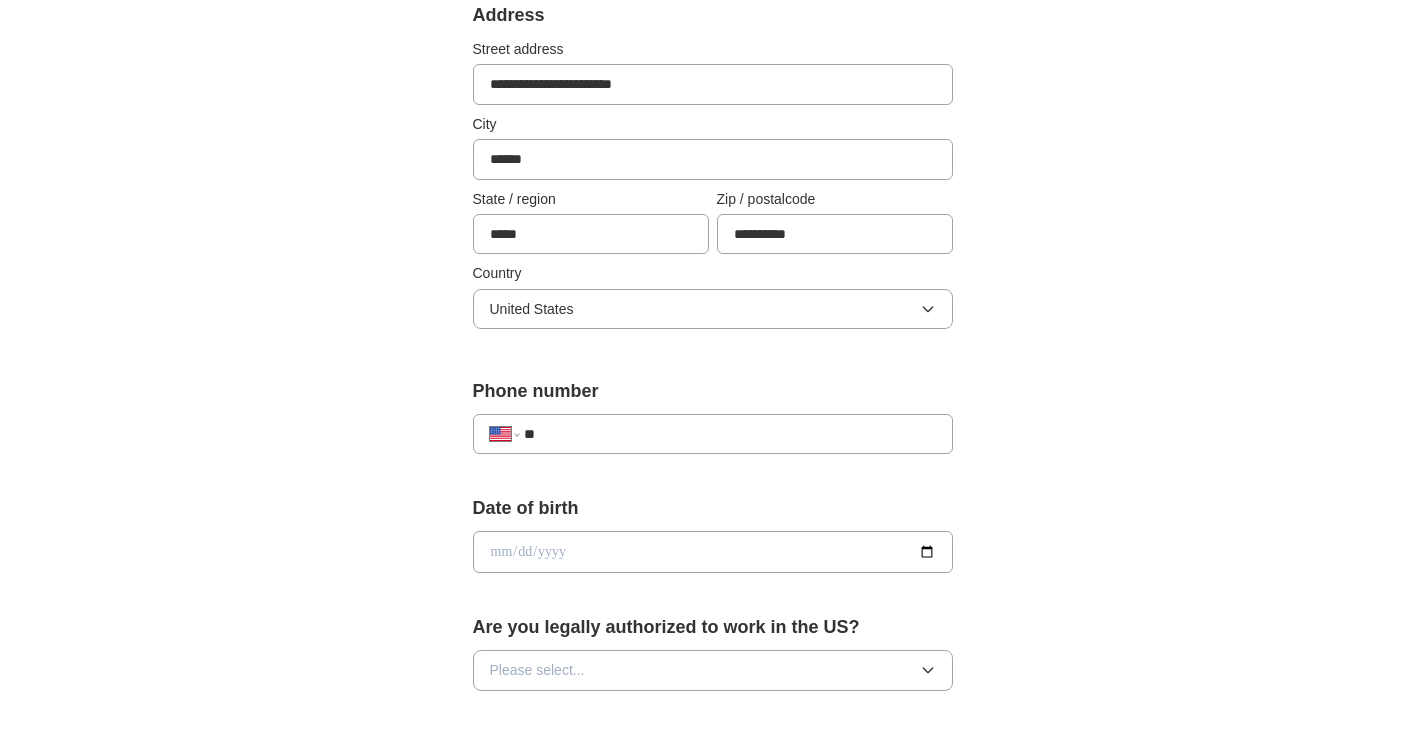 scroll, scrollTop: 460, scrollLeft: 0, axis: vertical 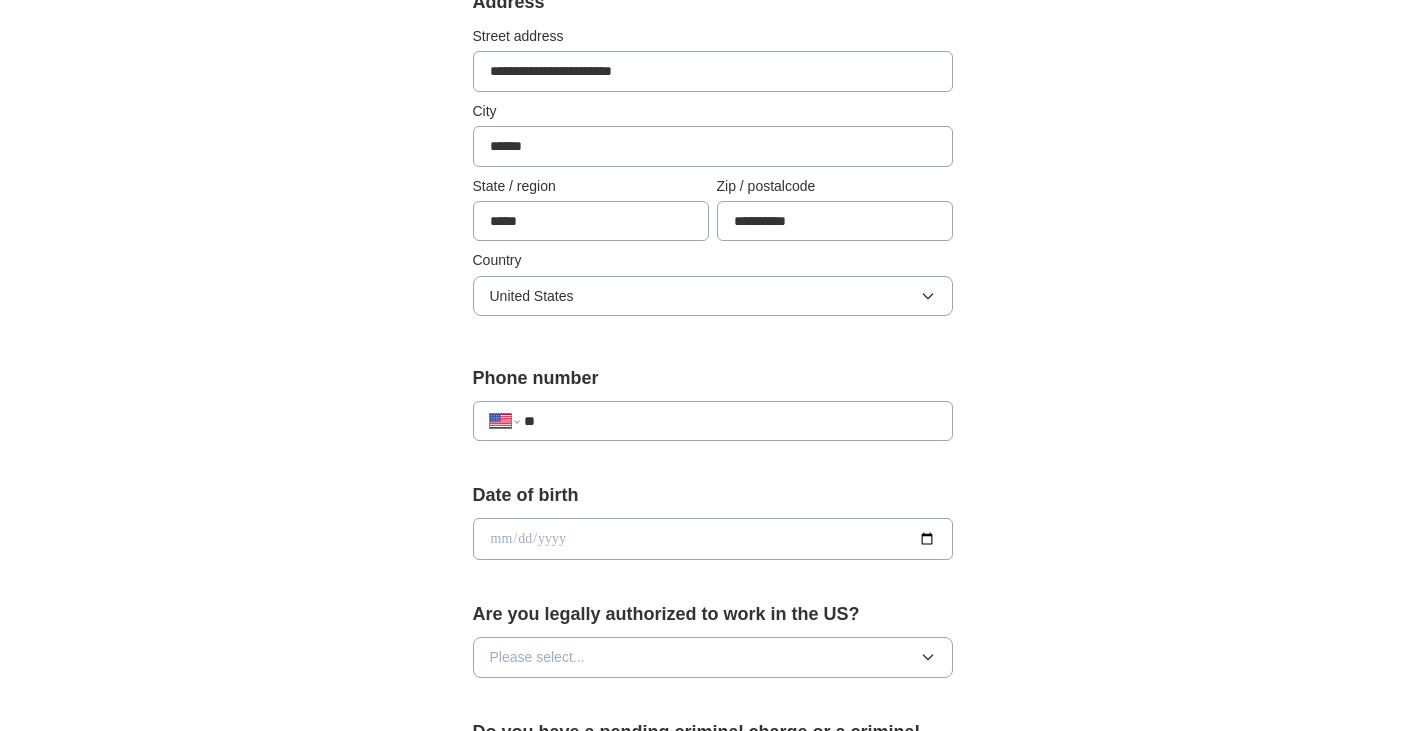click on "**" at bounding box center (729, 421) 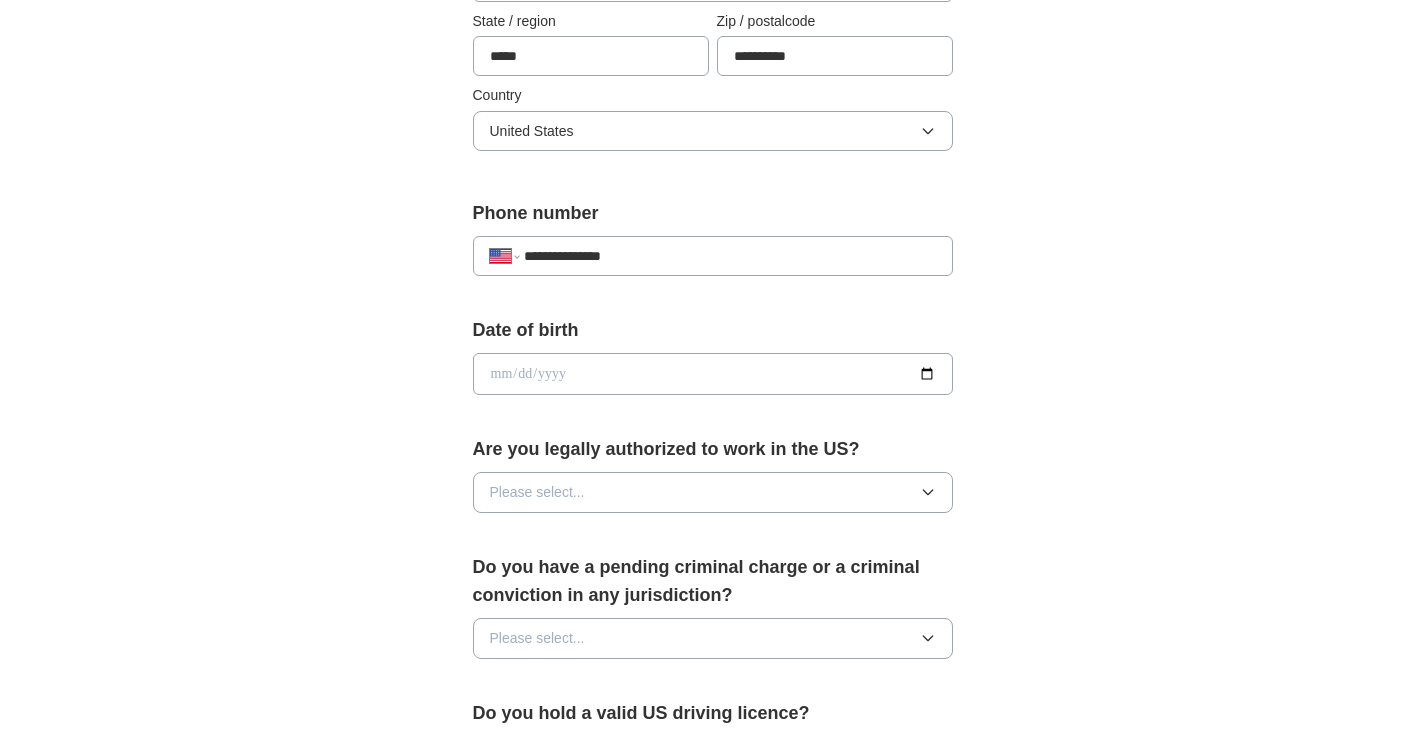scroll, scrollTop: 626, scrollLeft: 0, axis: vertical 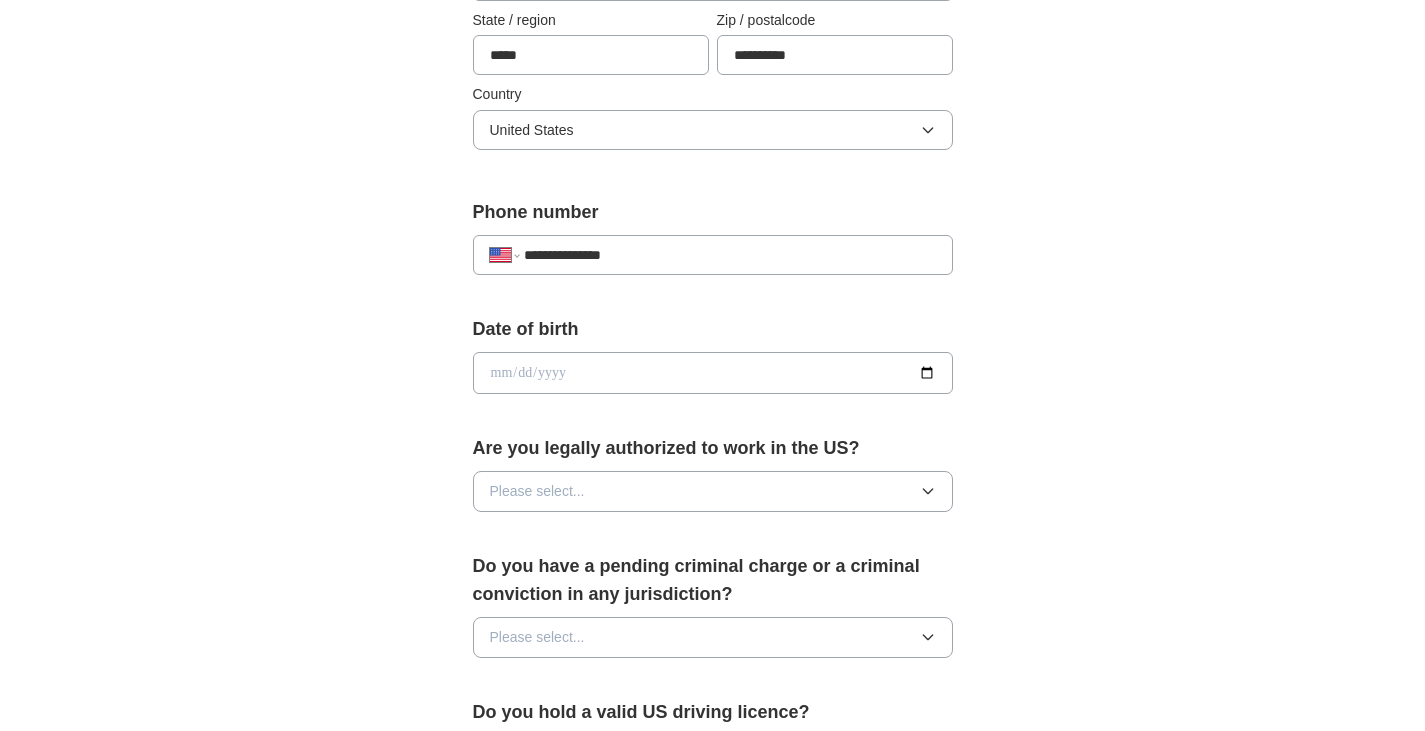 type on "**********" 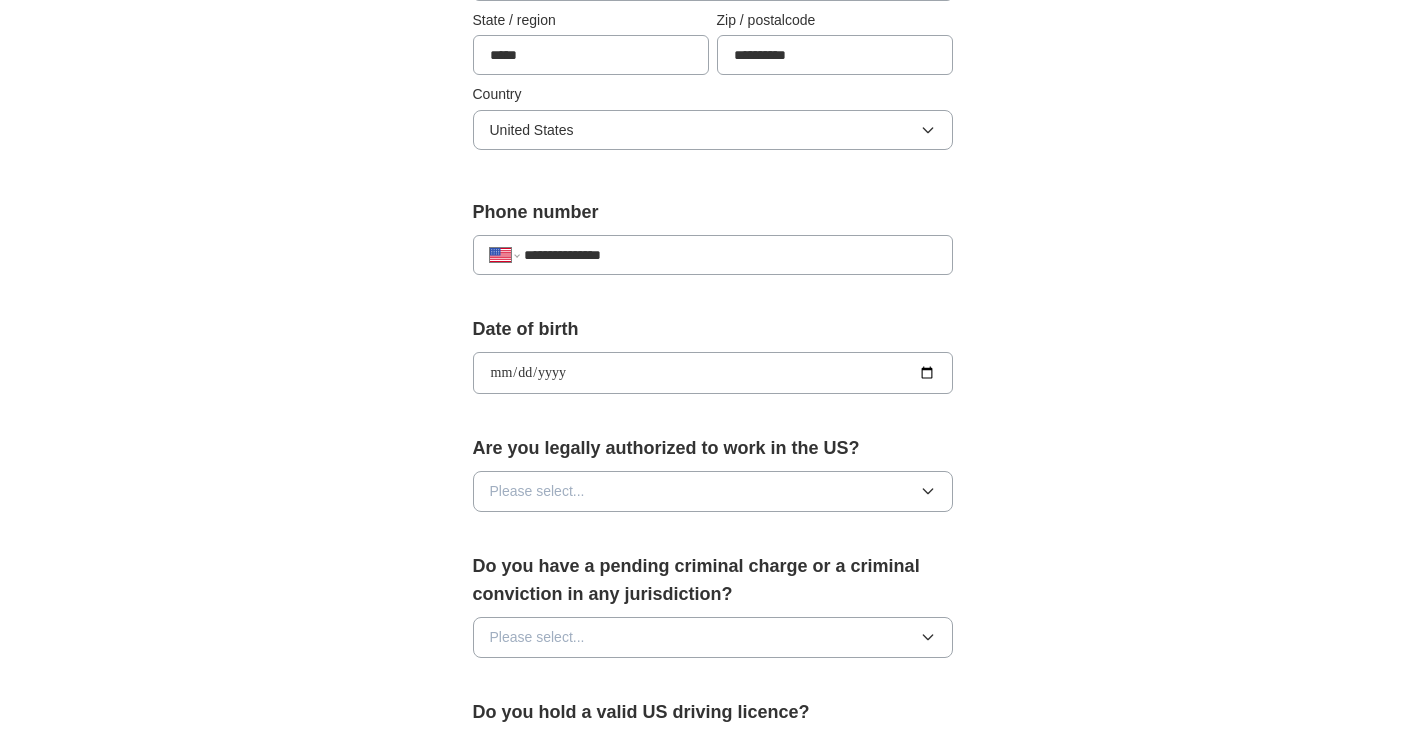 click on "**********" at bounding box center (713, 373) 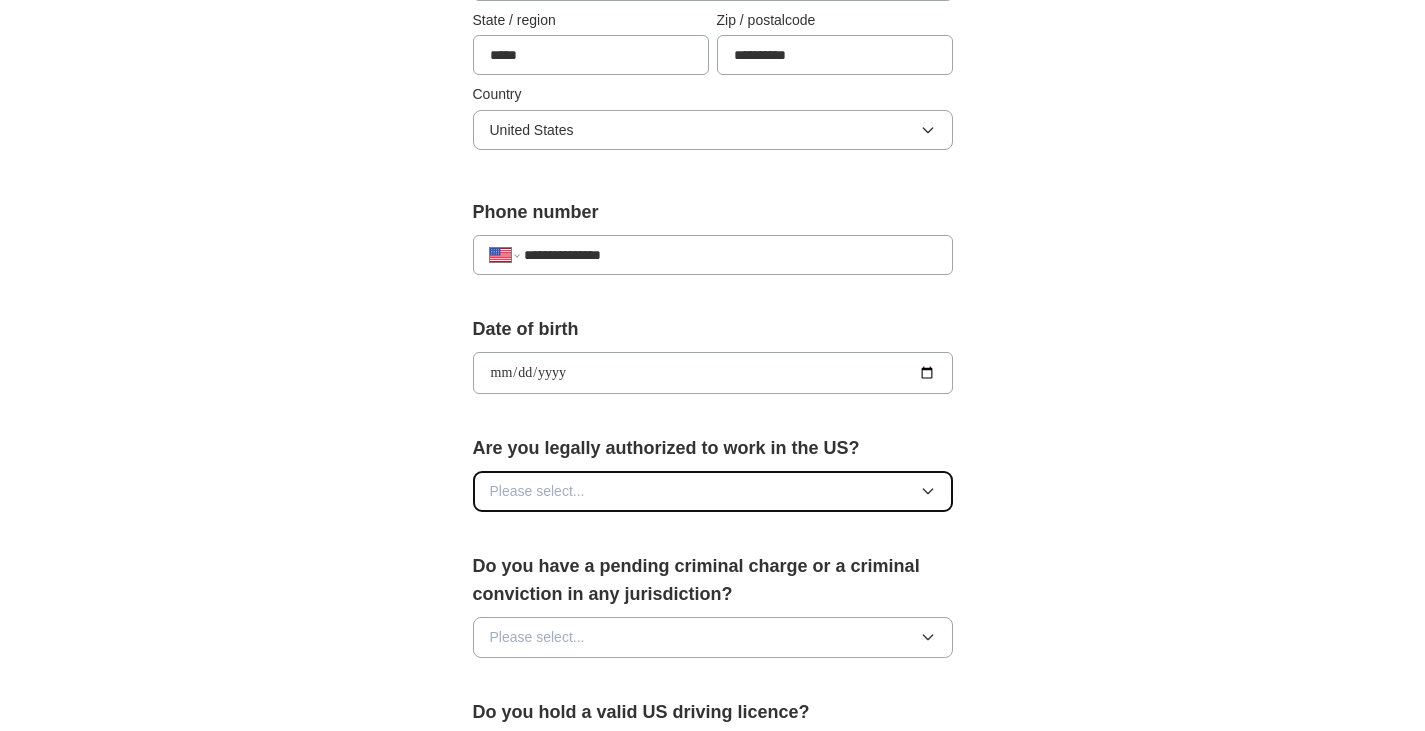 click on "Please select..." at bounding box center [713, 491] 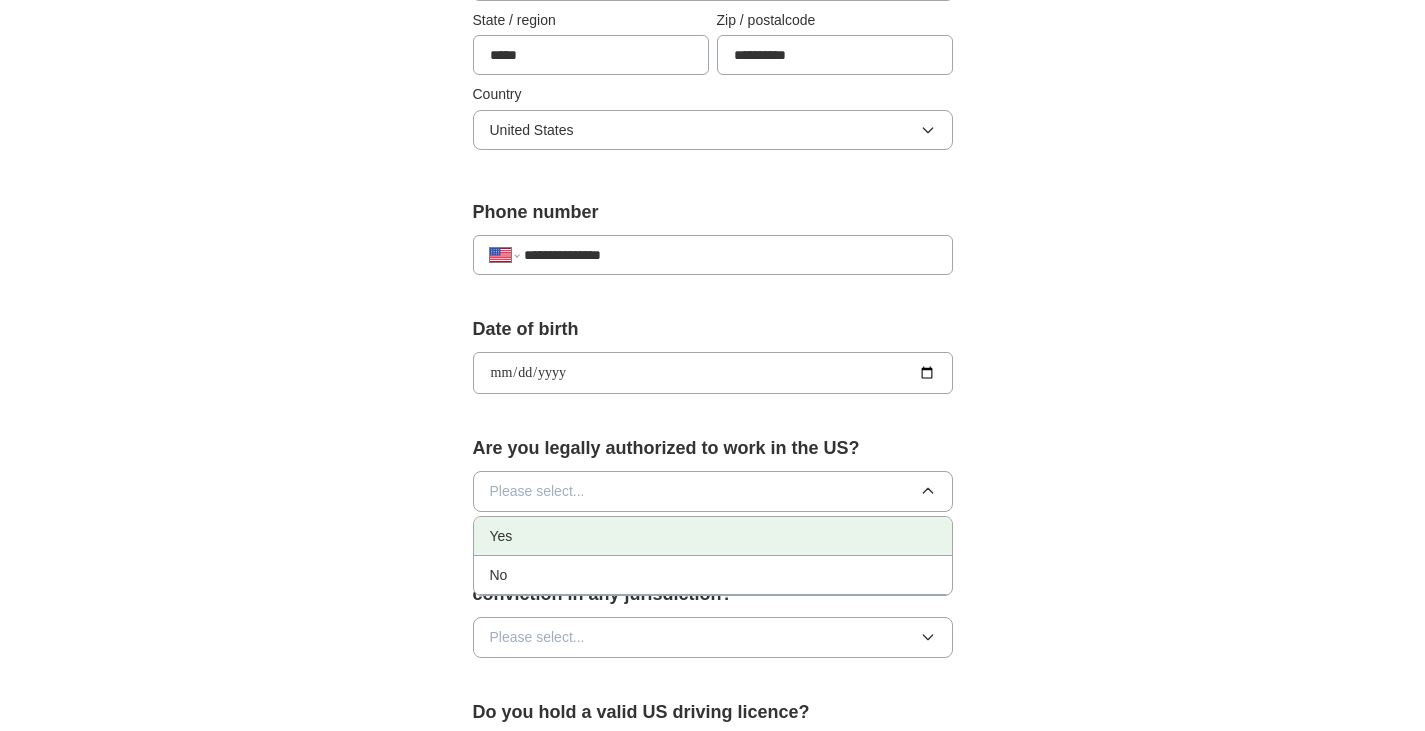 click on "Yes" at bounding box center (713, 536) 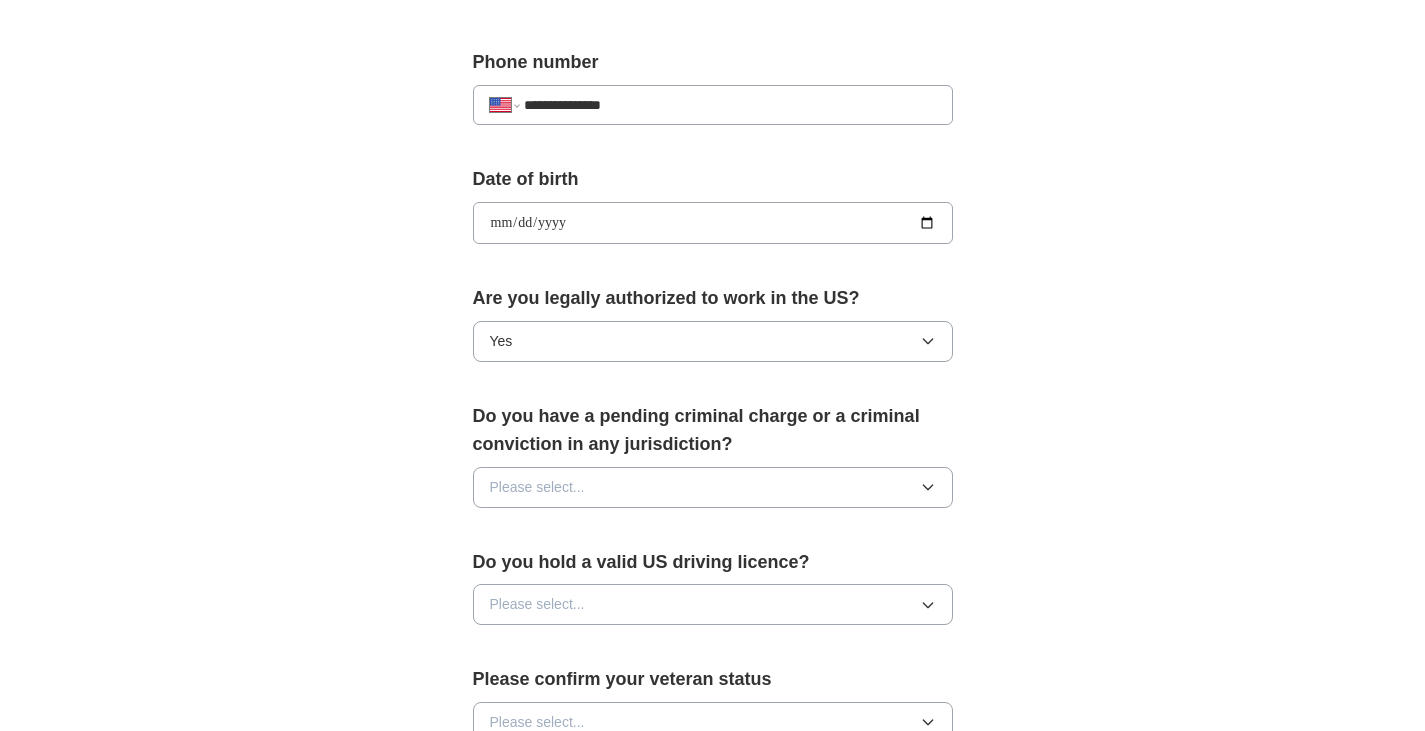 scroll, scrollTop: 778, scrollLeft: 0, axis: vertical 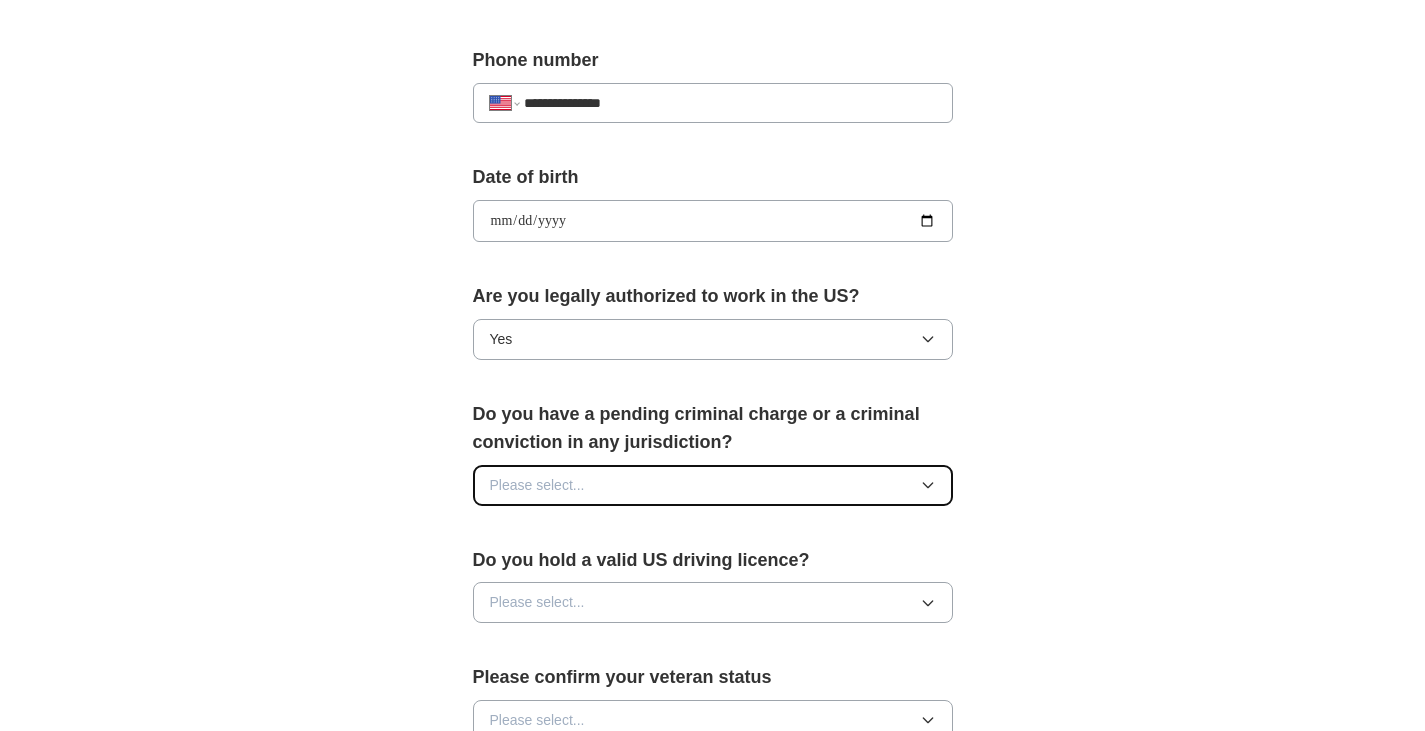 click on "Please select..." at bounding box center (713, 485) 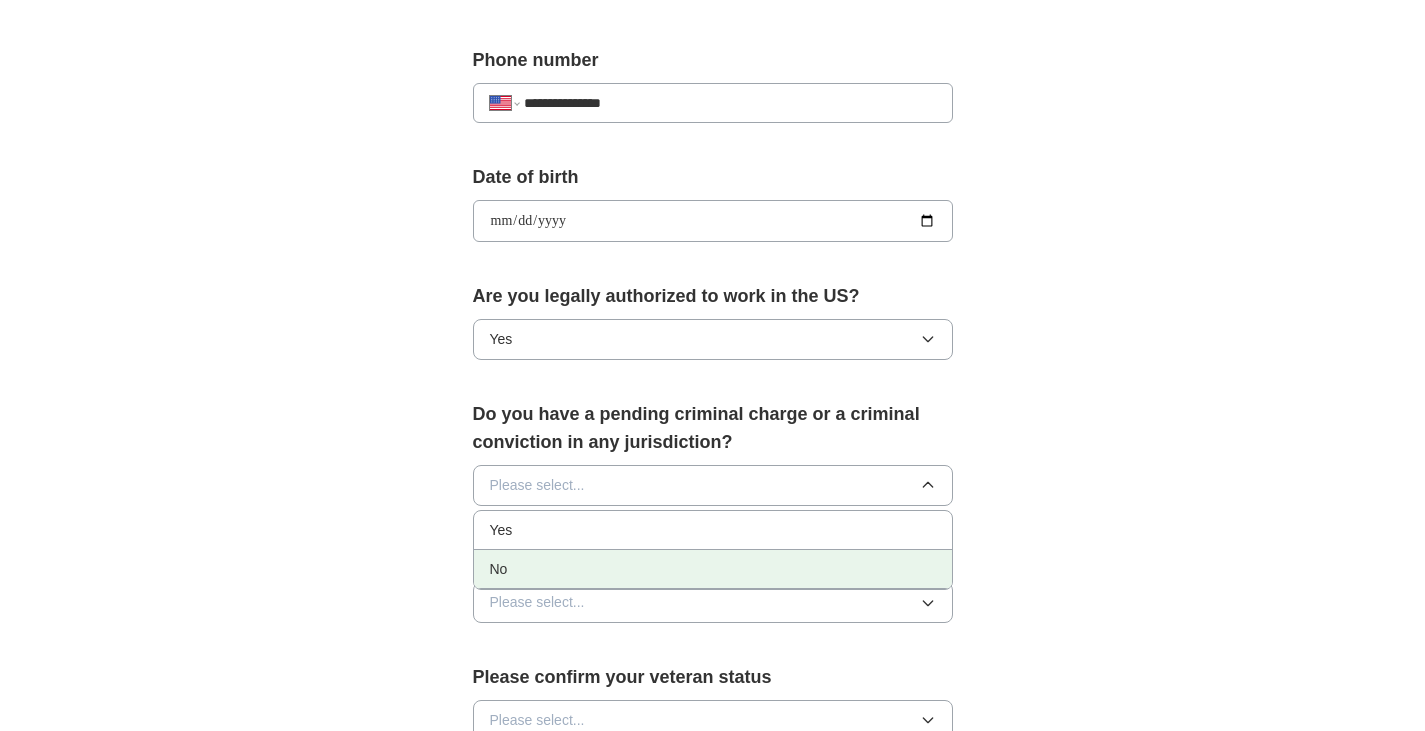 click on "No" at bounding box center (713, 569) 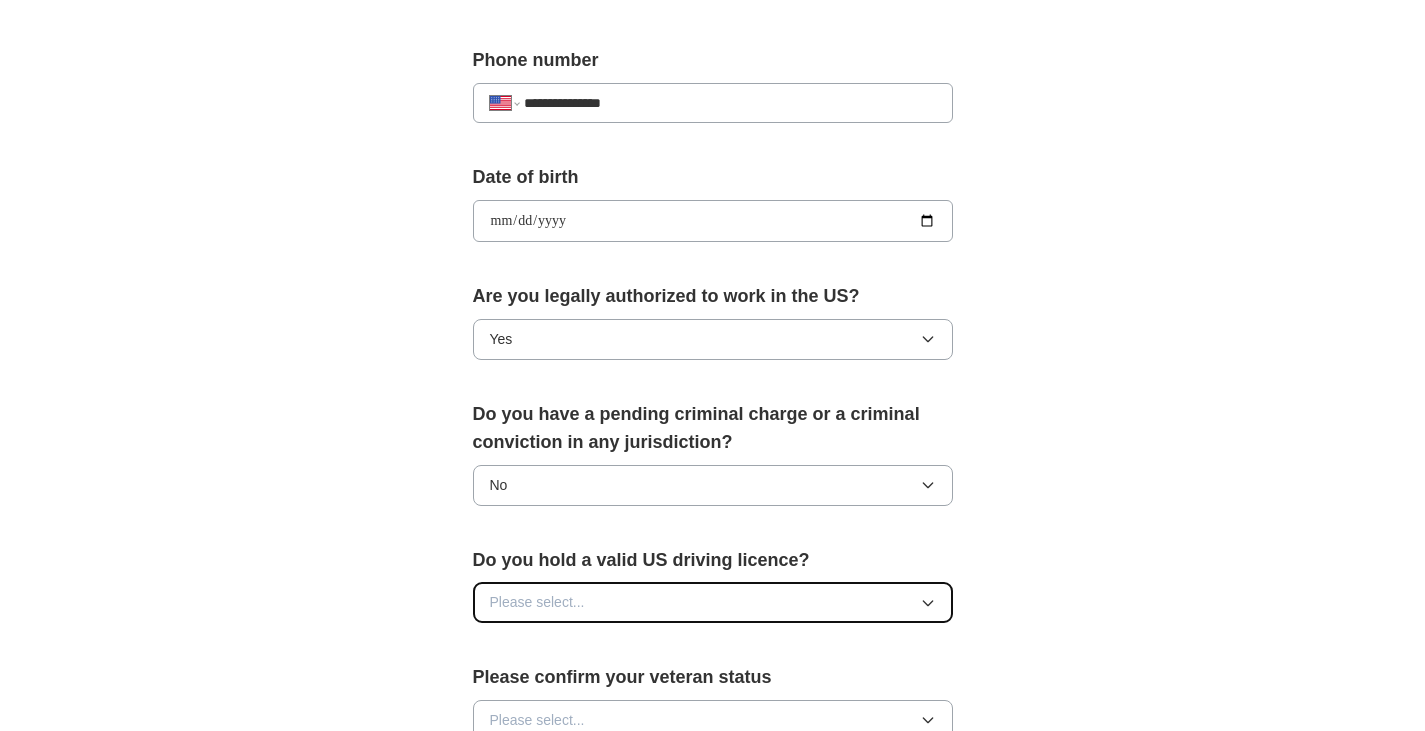 click on "Please select..." at bounding box center (537, 602) 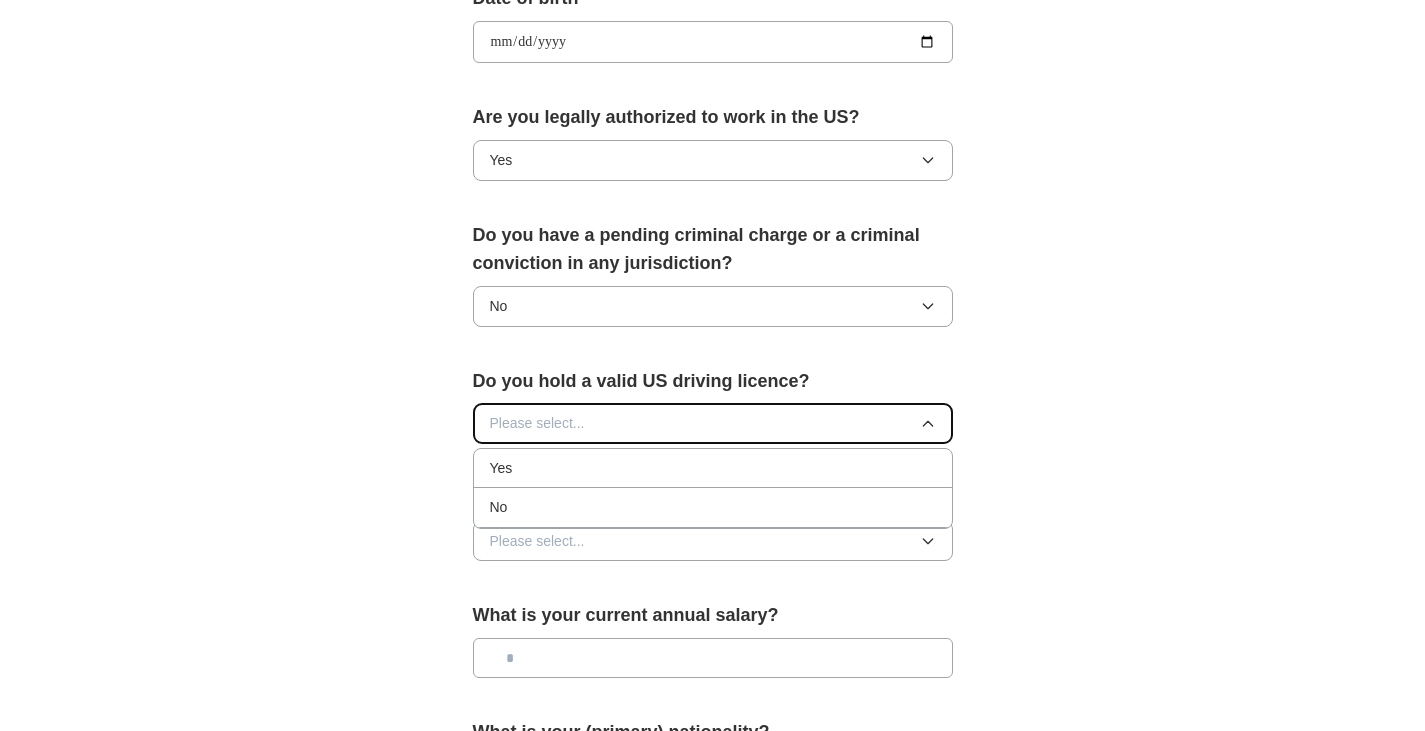 scroll, scrollTop: 988, scrollLeft: 0, axis: vertical 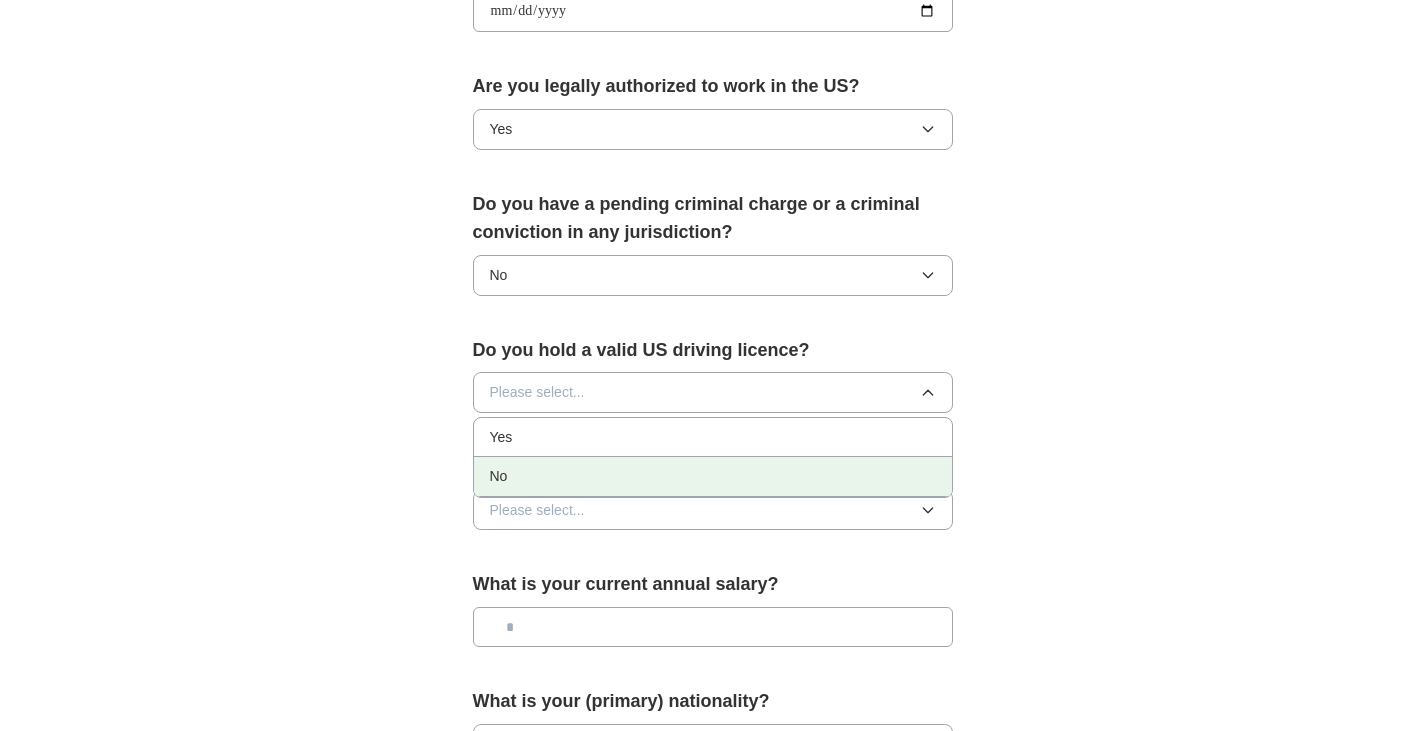 click on "No" at bounding box center [713, 476] 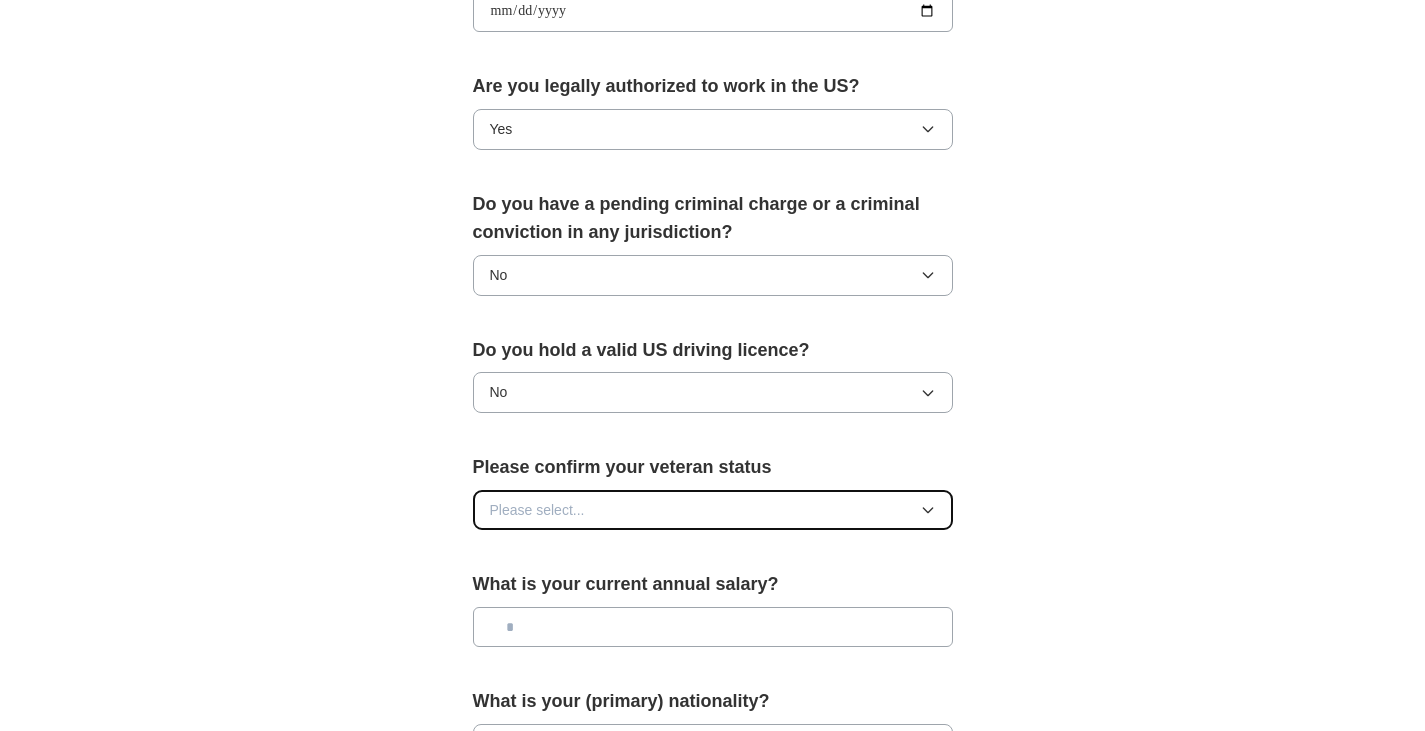 click on "Please select..." at bounding box center [713, 510] 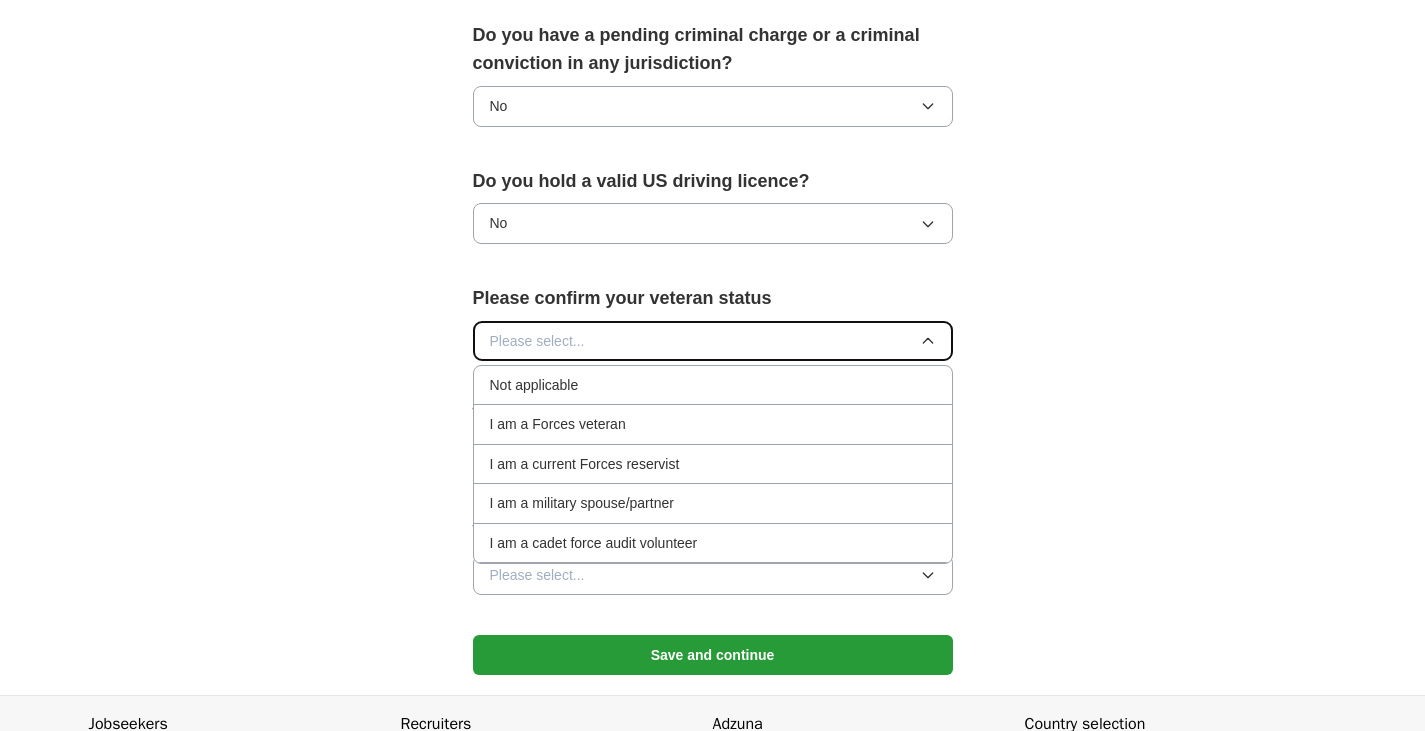 scroll, scrollTop: 1158, scrollLeft: 0, axis: vertical 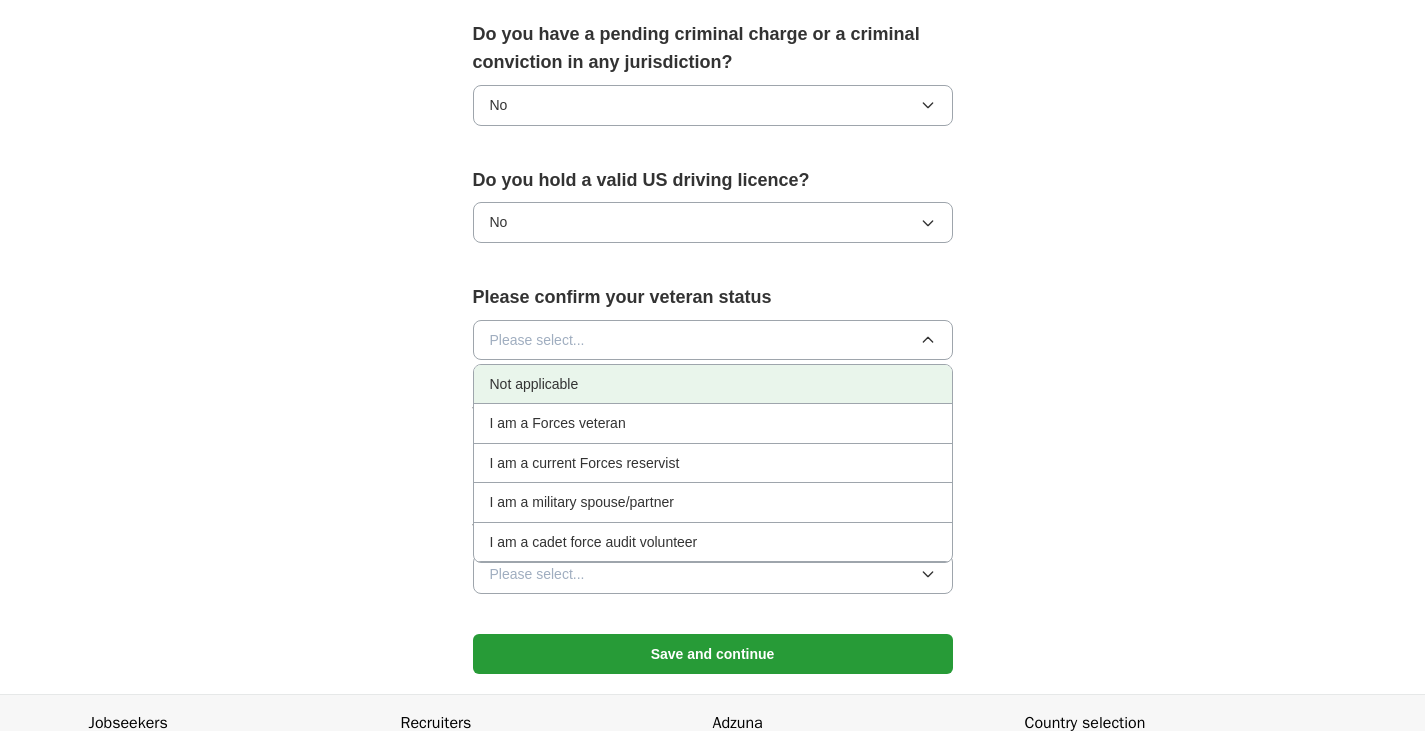 click on "Not applicable" at bounding box center (713, 384) 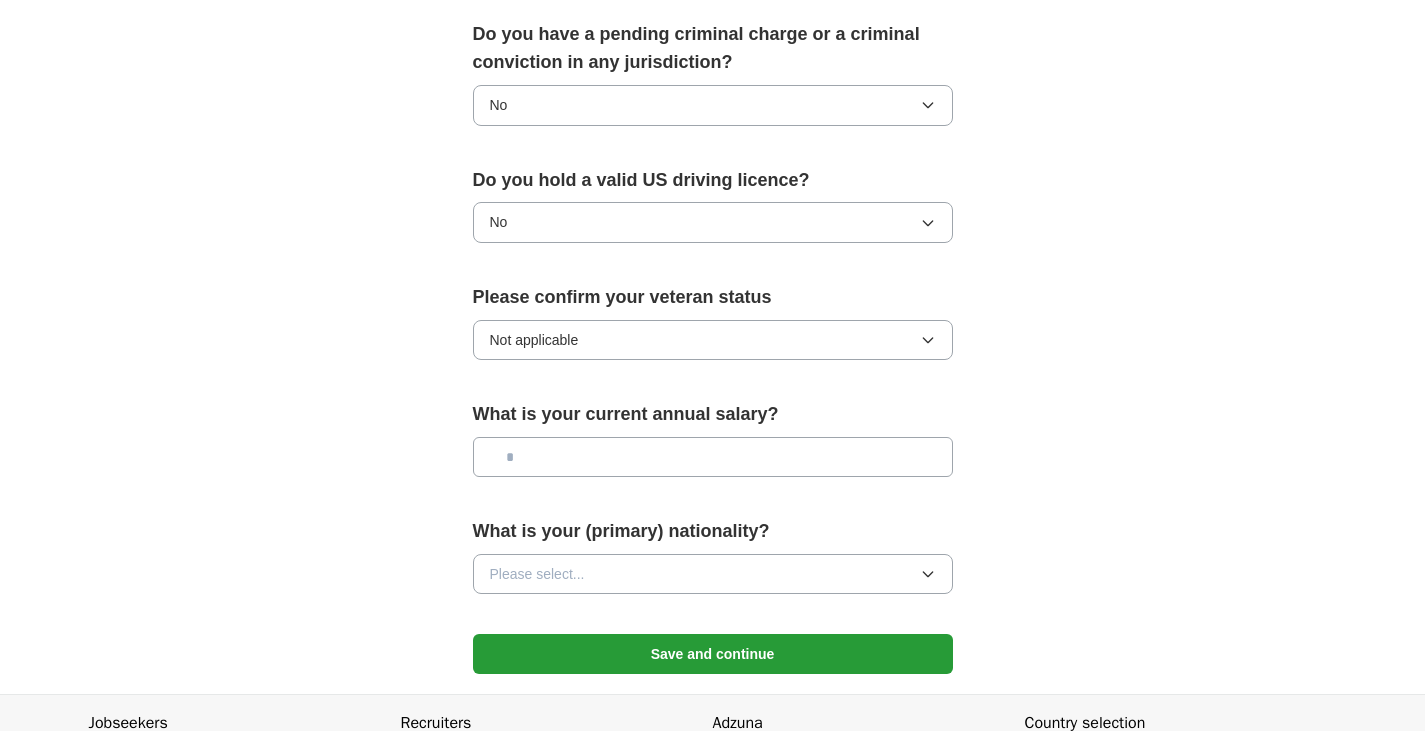 click at bounding box center [713, 457] 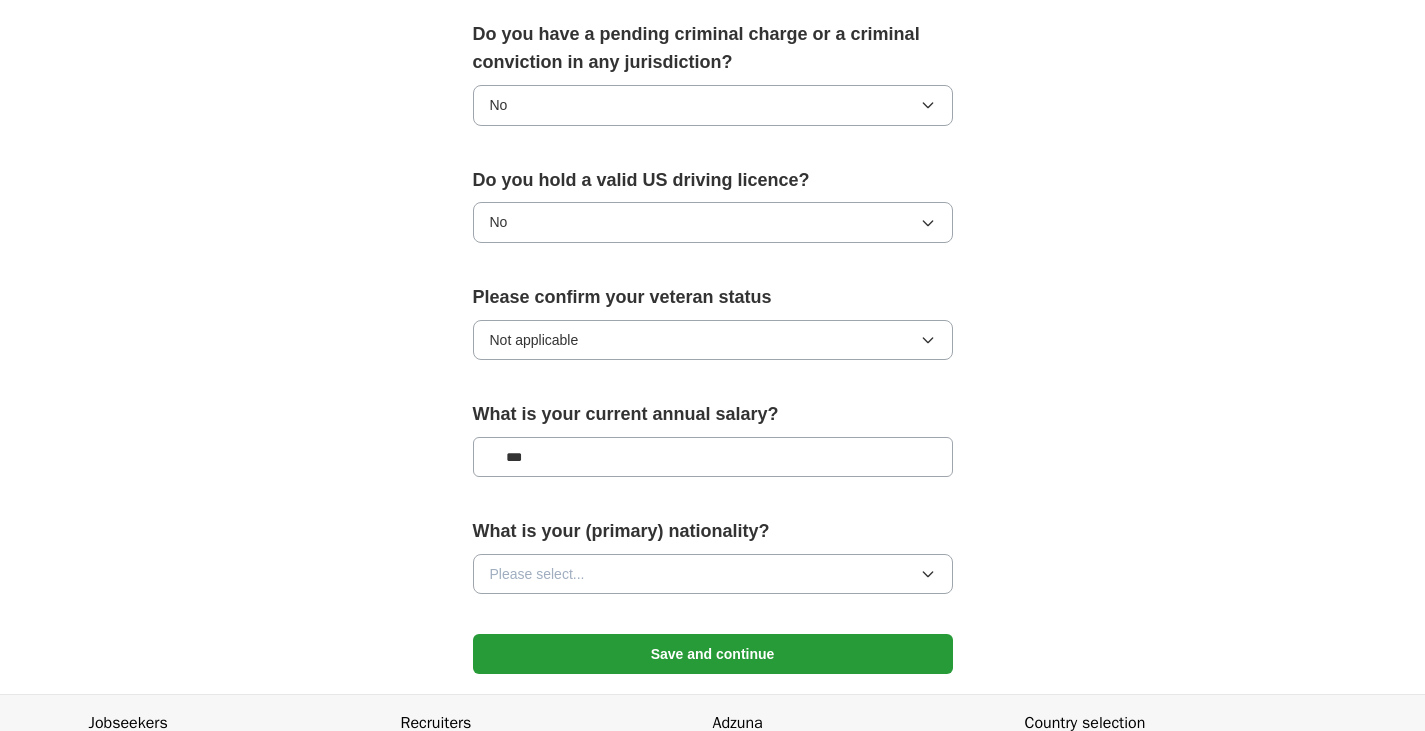 type on "**" 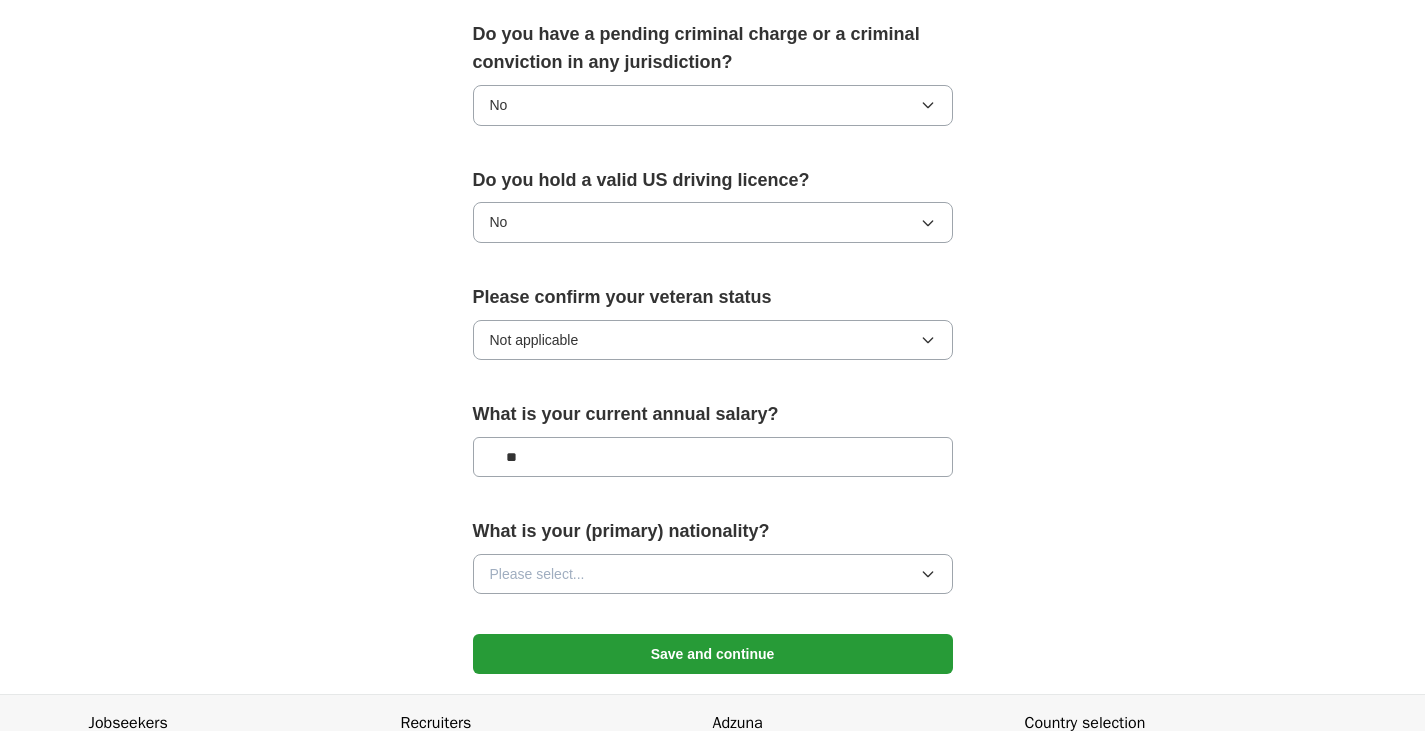 type 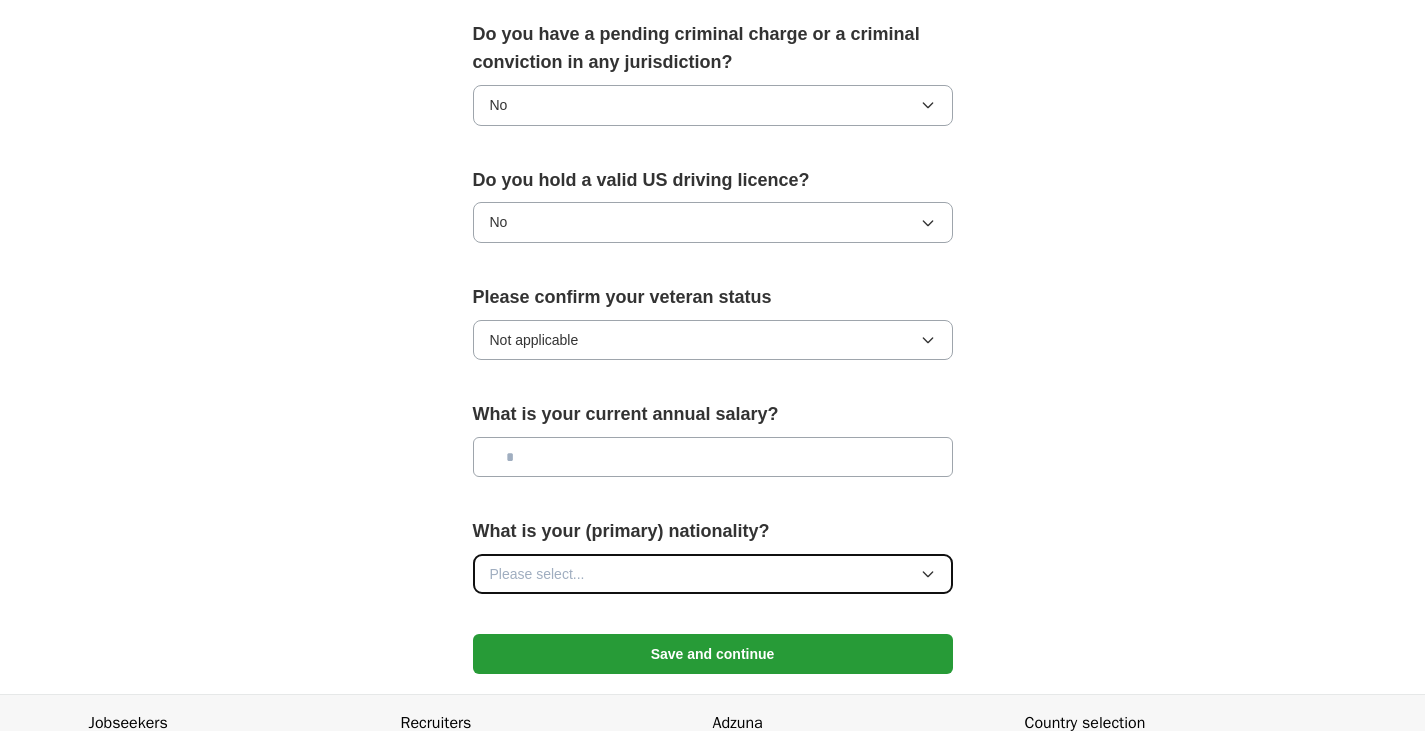 click on "Please select..." at bounding box center [713, 574] 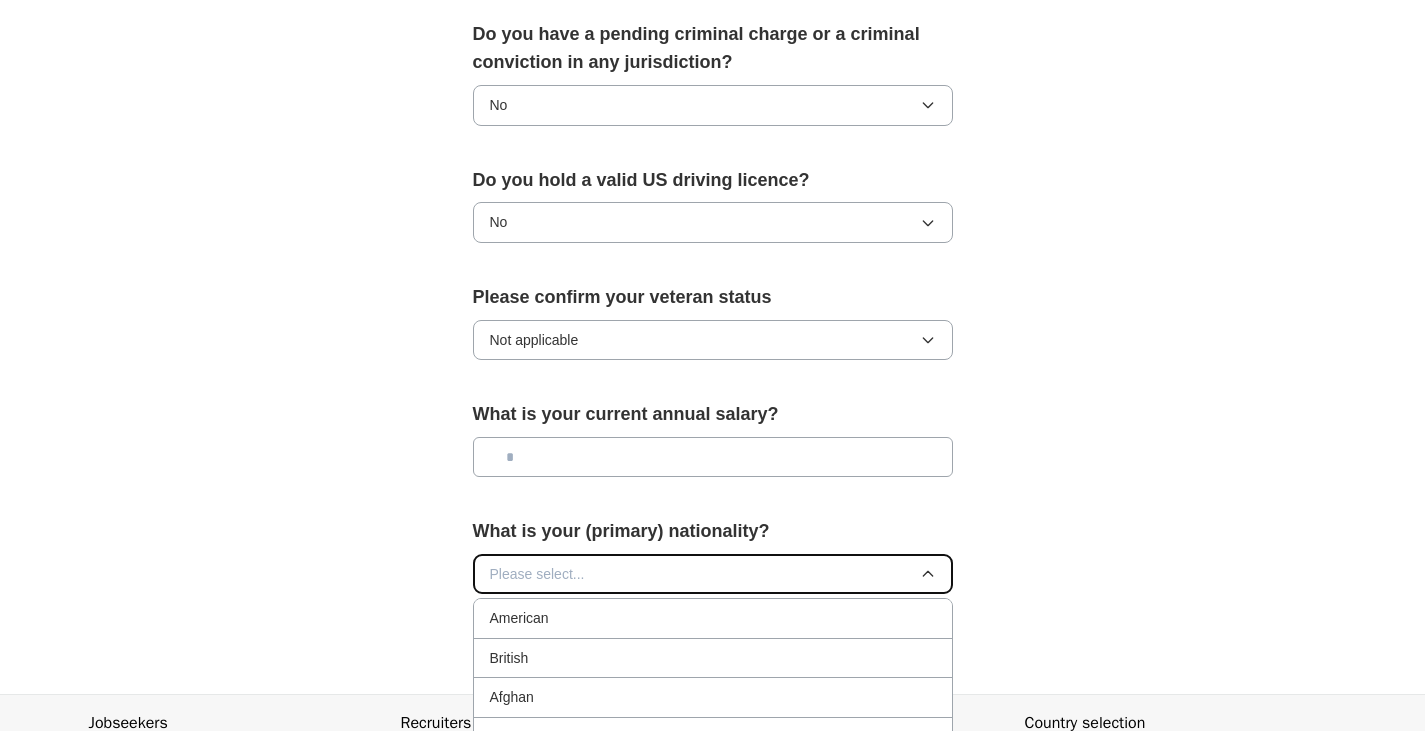 type 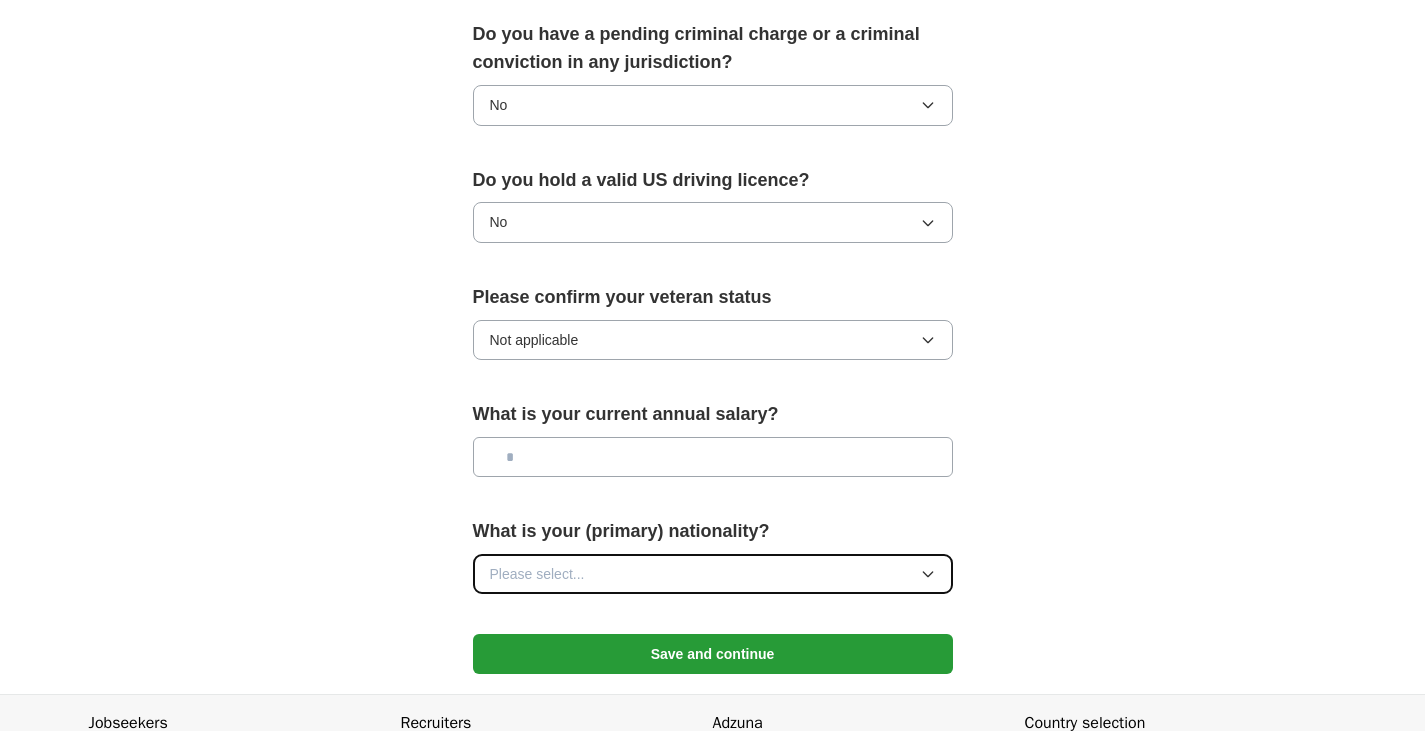 click on "Please select..." at bounding box center (537, 574) 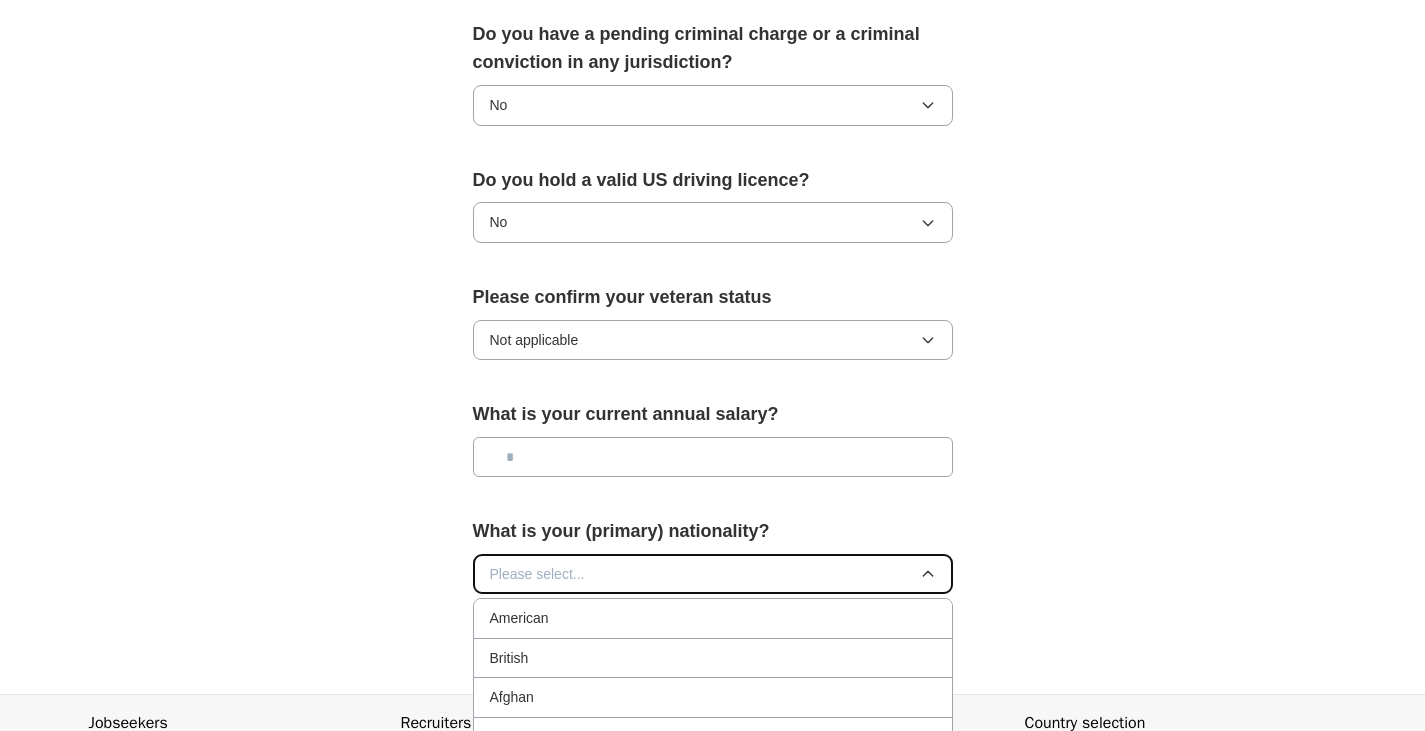 scroll, scrollTop: 1425, scrollLeft: 0, axis: vertical 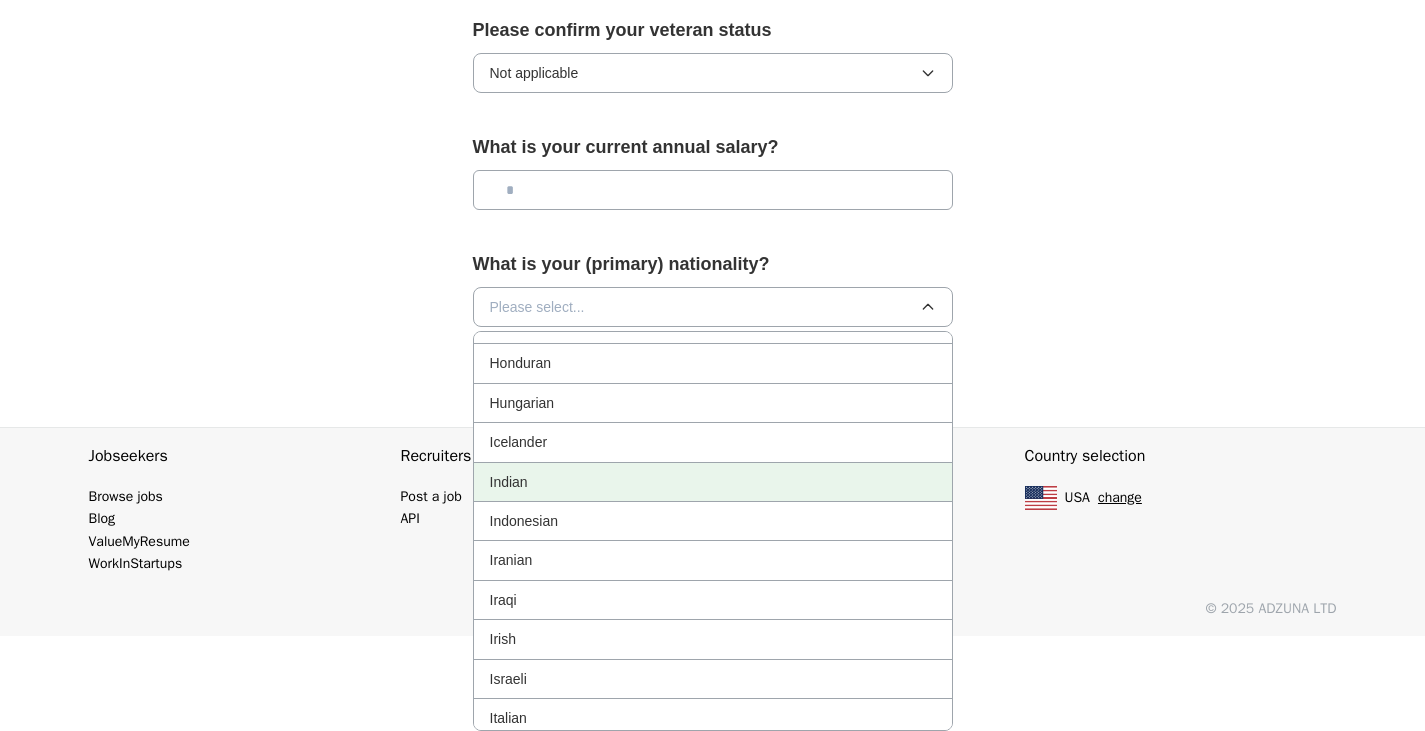click on "Indian" at bounding box center [713, 482] 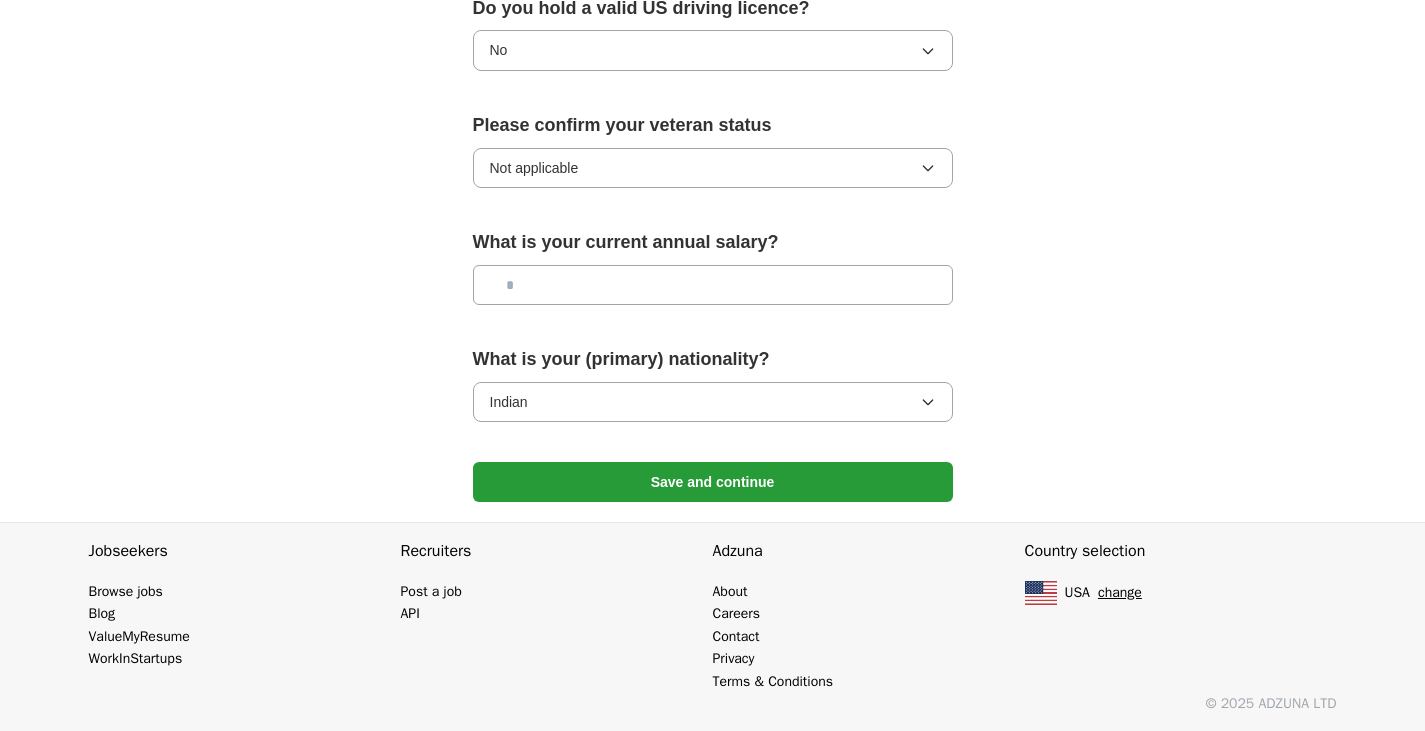 scroll, scrollTop: 1330, scrollLeft: 0, axis: vertical 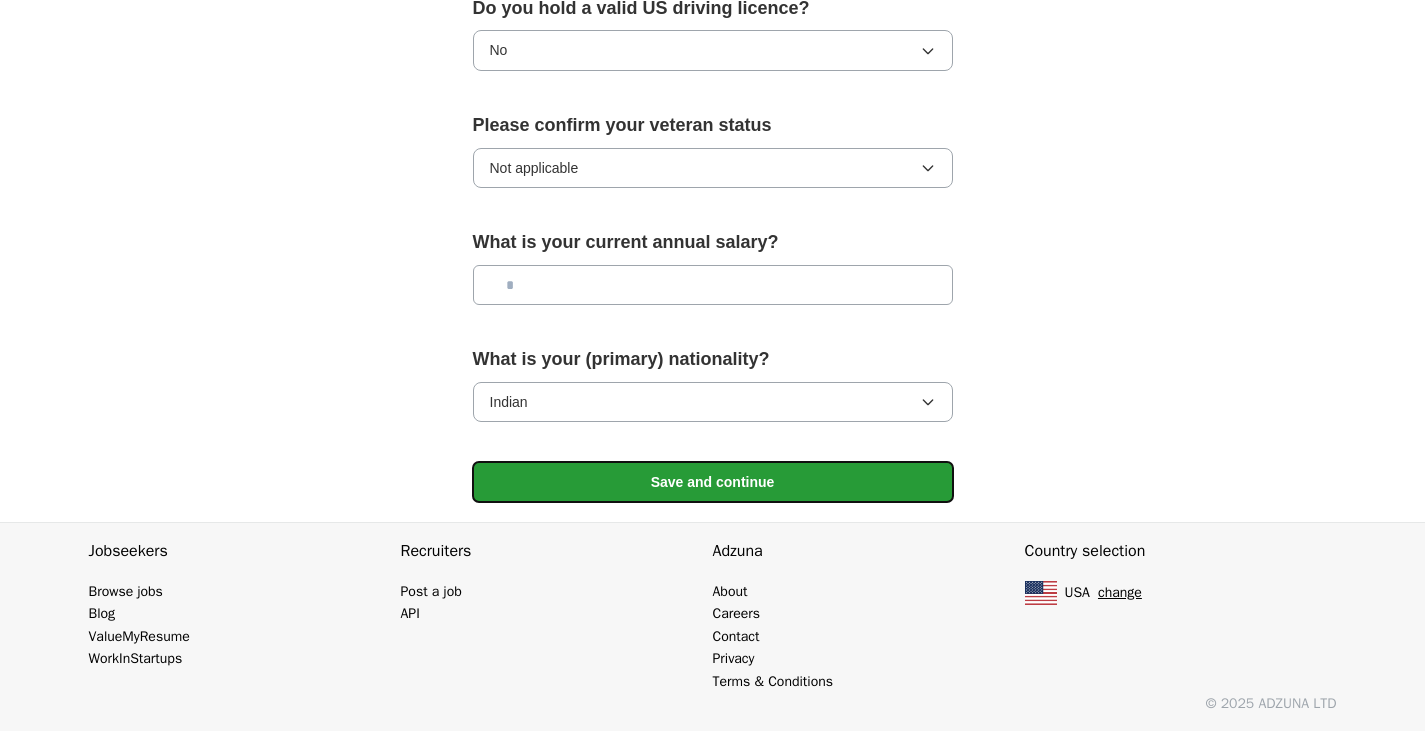 click on "Save and continue" at bounding box center [713, 482] 